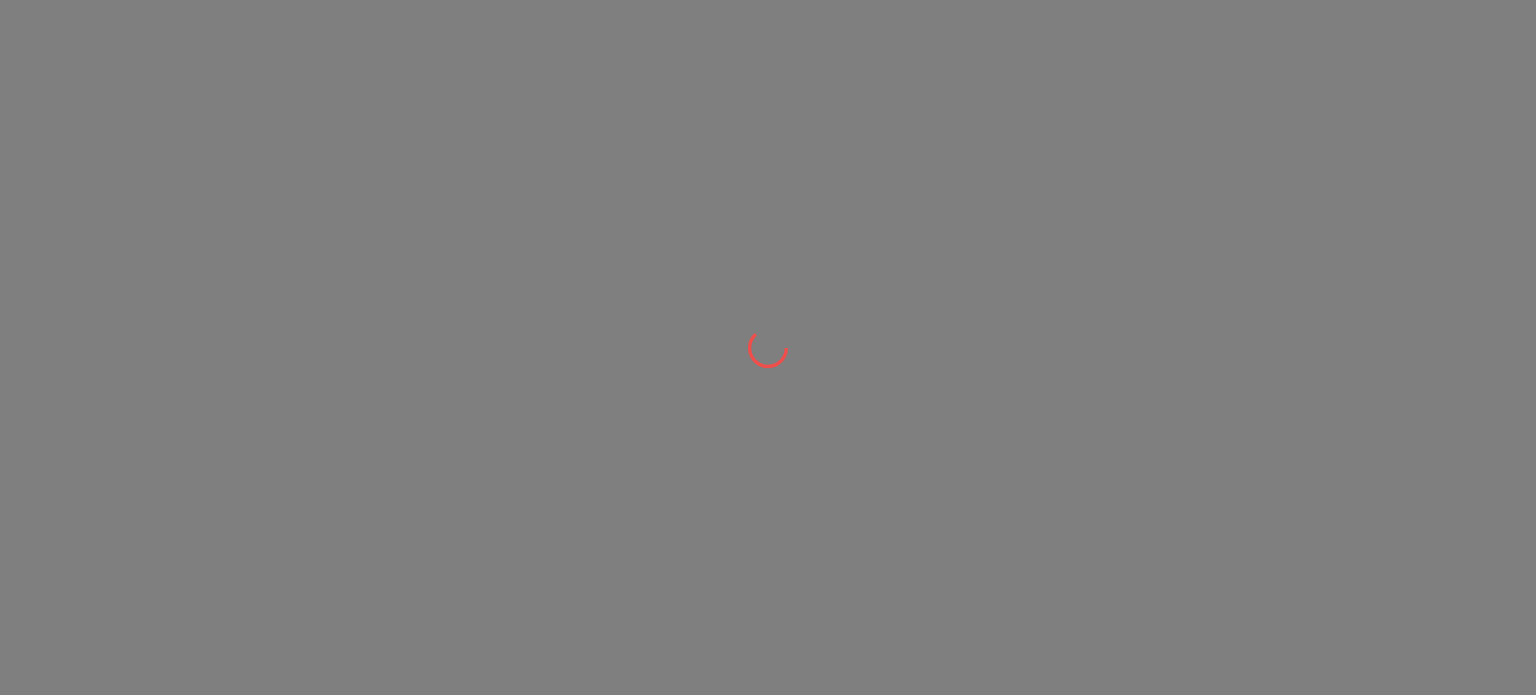 scroll, scrollTop: 0, scrollLeft: 0, axis: both 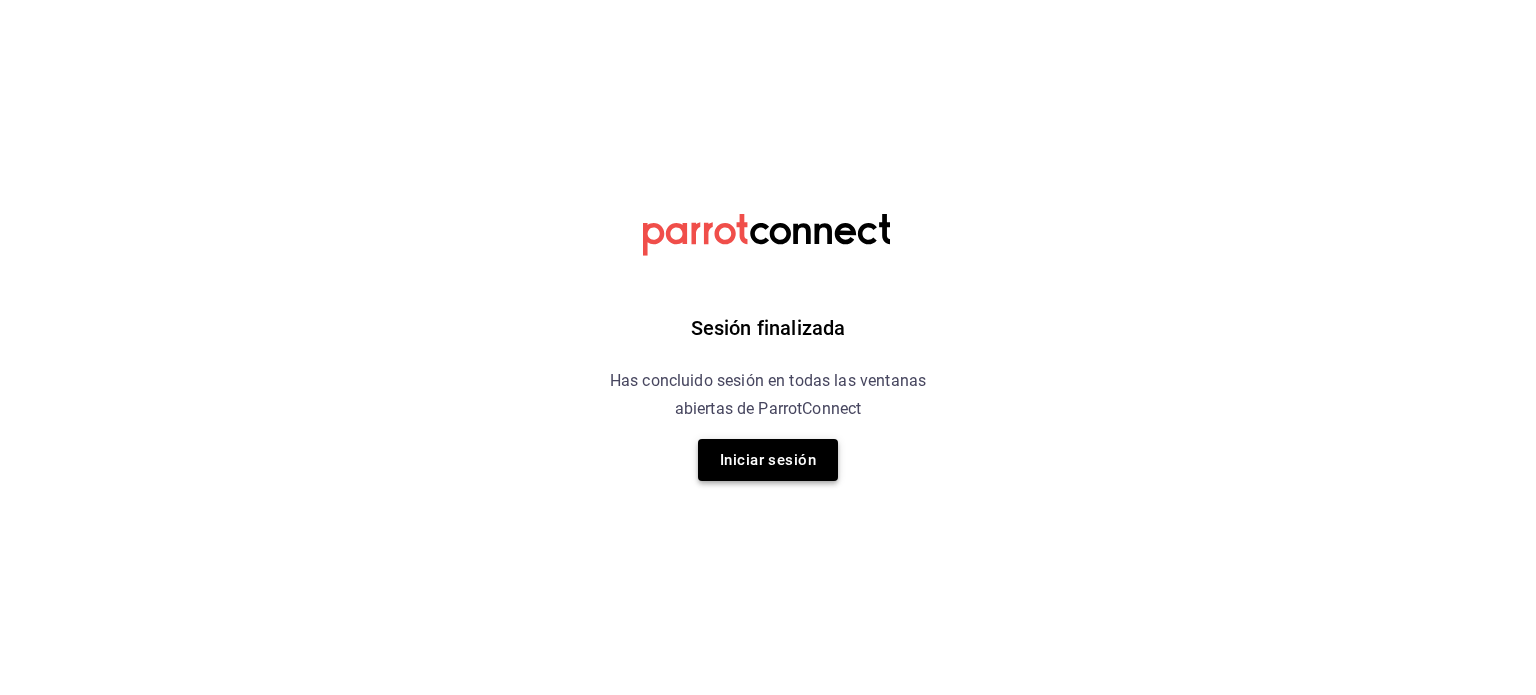 click on "Iniciar sesión" at bounding box center [768, 460] 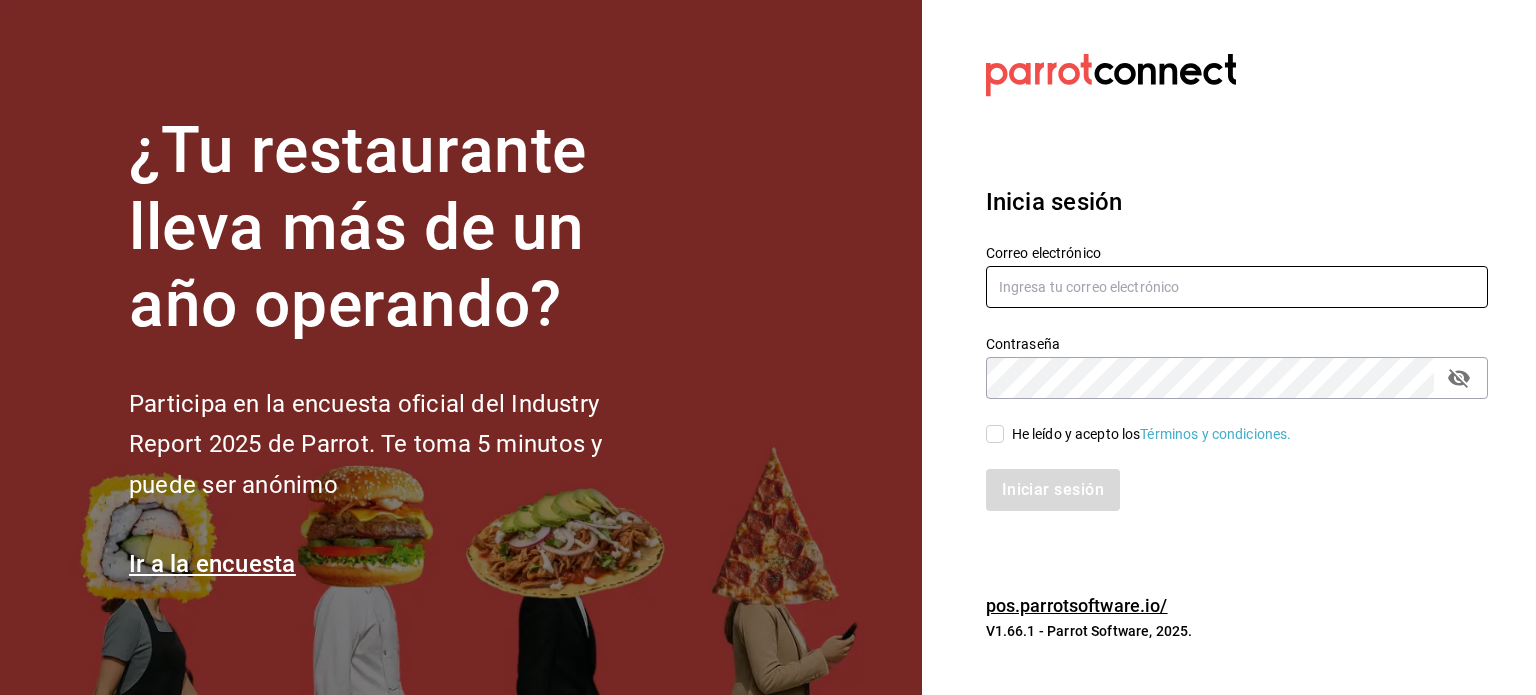 type on "[USERNAME]@[DOMAIN].com.mx" 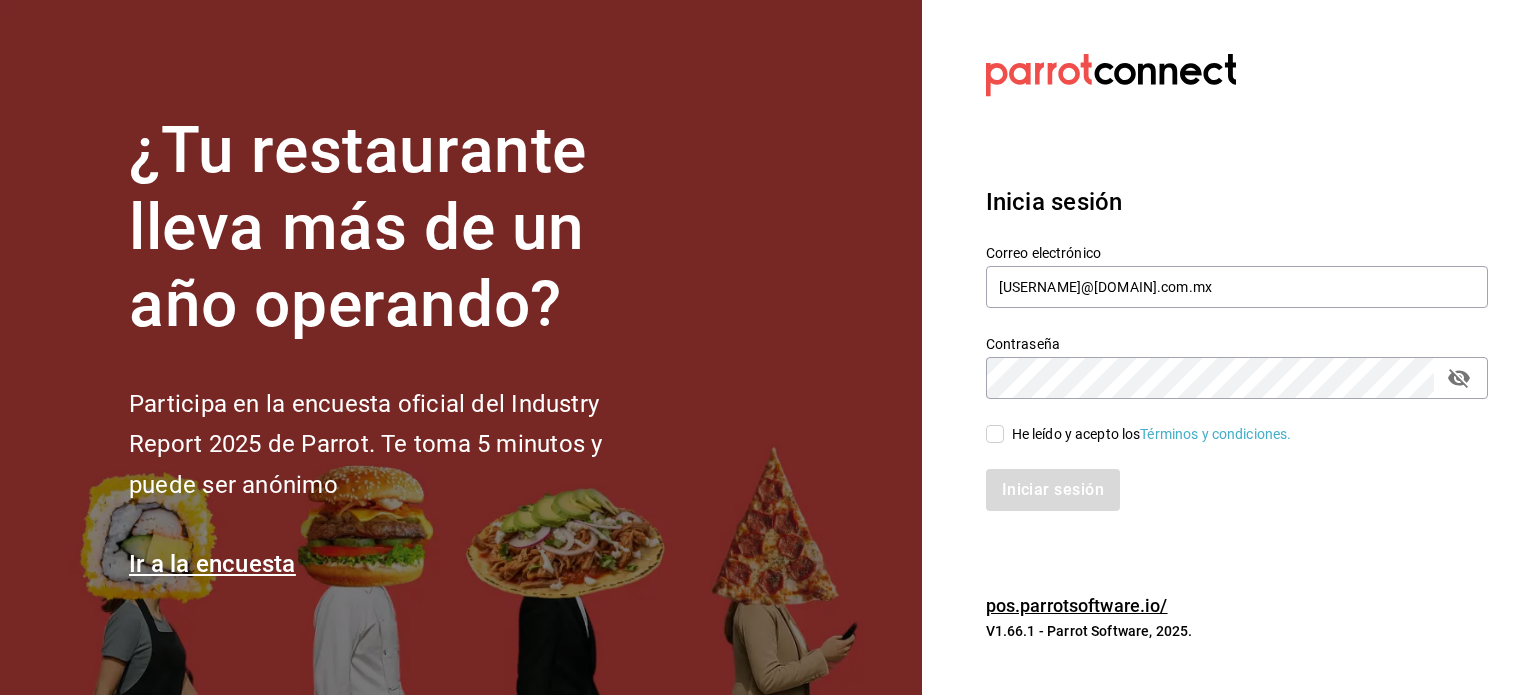 click on "He leído y acepto los  Términos y condiciones." at bounding box center (995, 434) 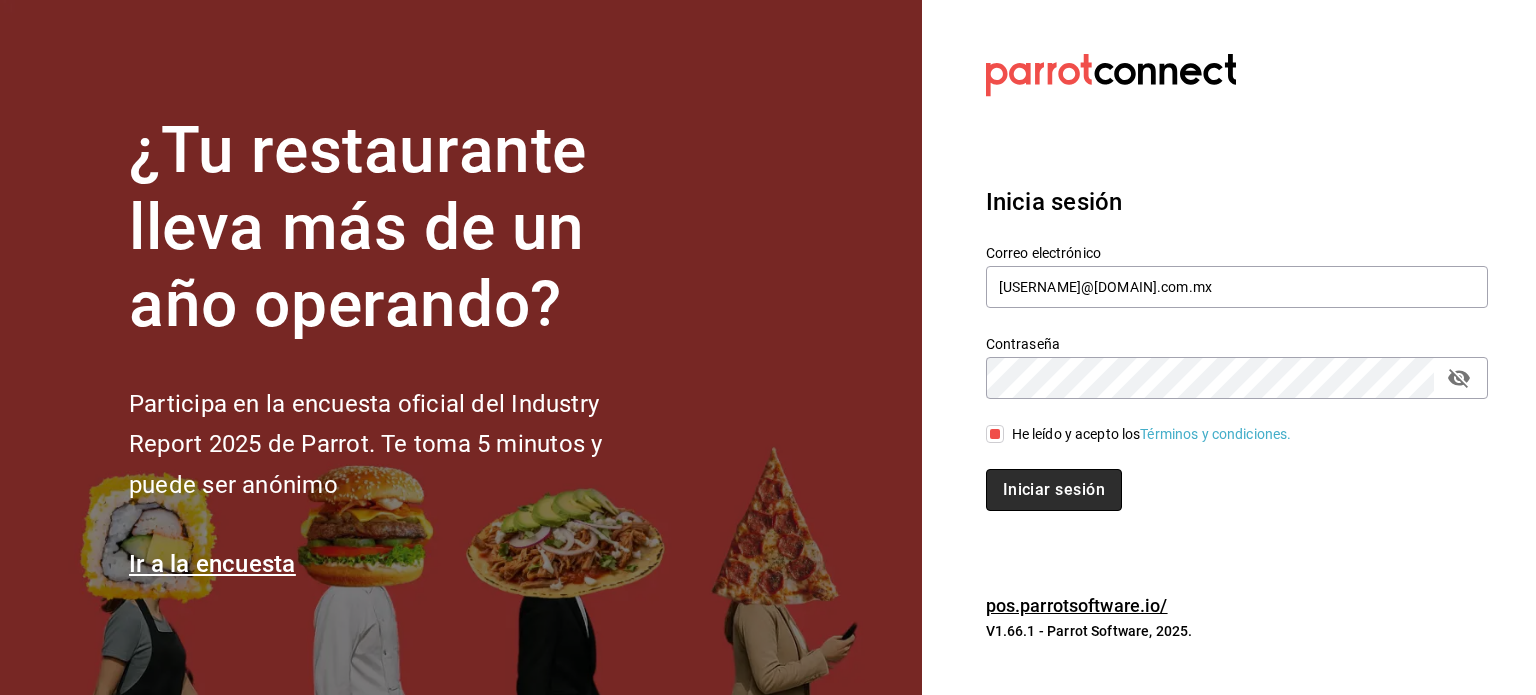 click on "Iniciar sesión" at bounding box center [1054, 490] 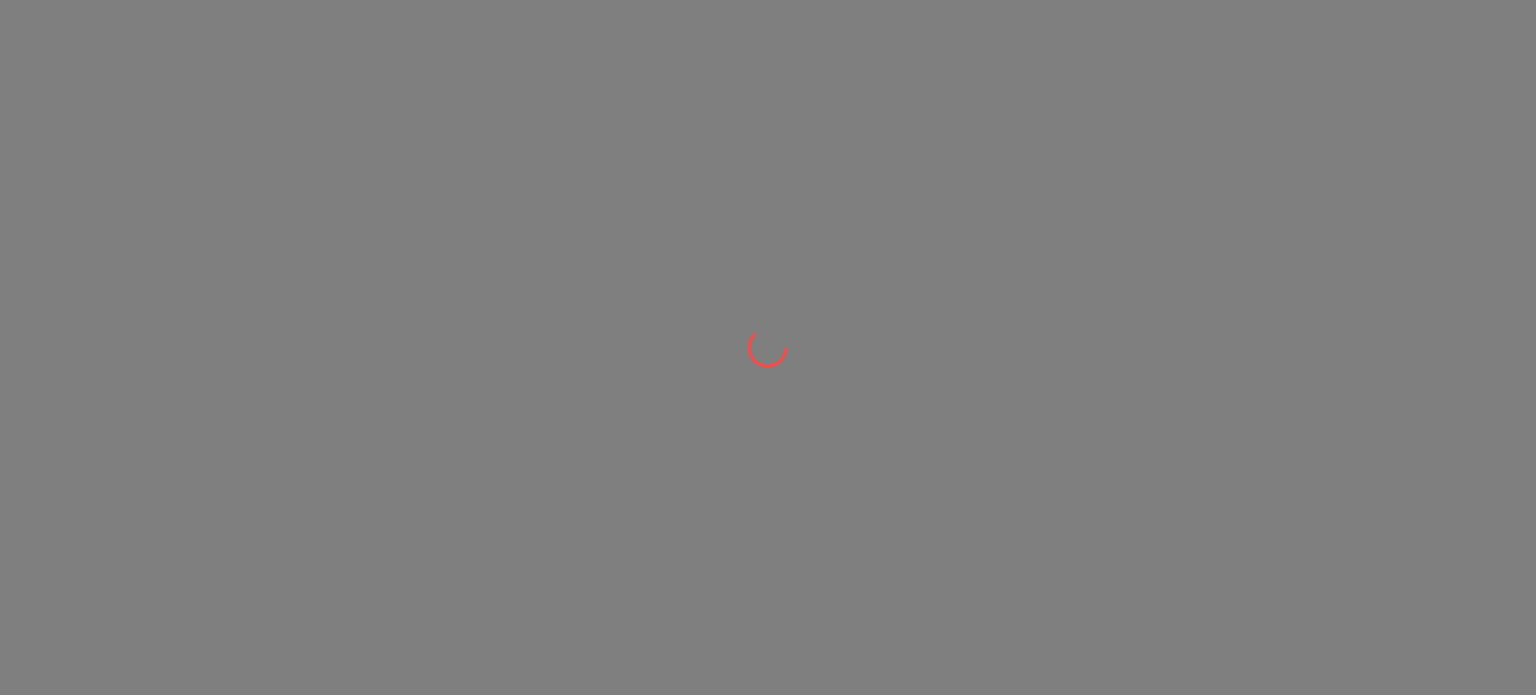 scroll, scrollTop: 0, scrollLeft: 0, axis: both 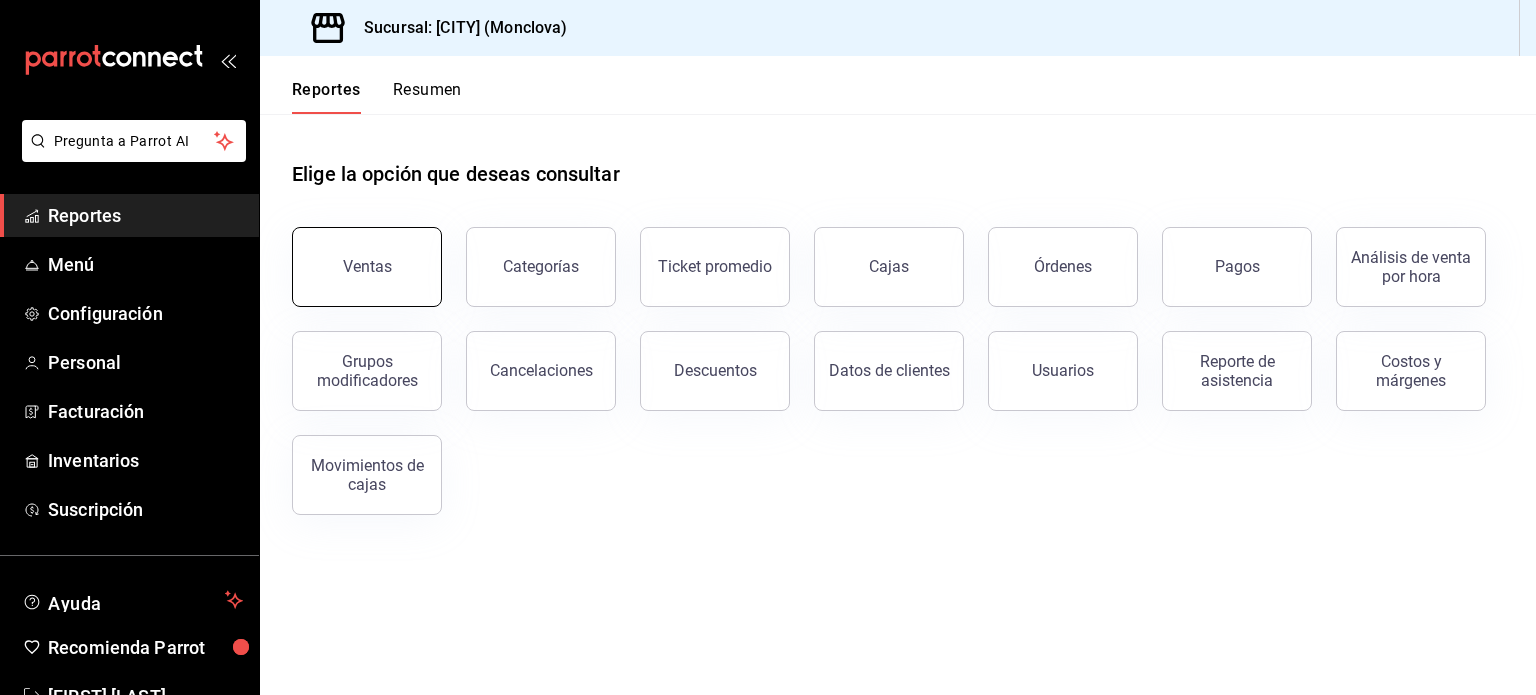 click on "Ventas" at bounding box center [367, 267] 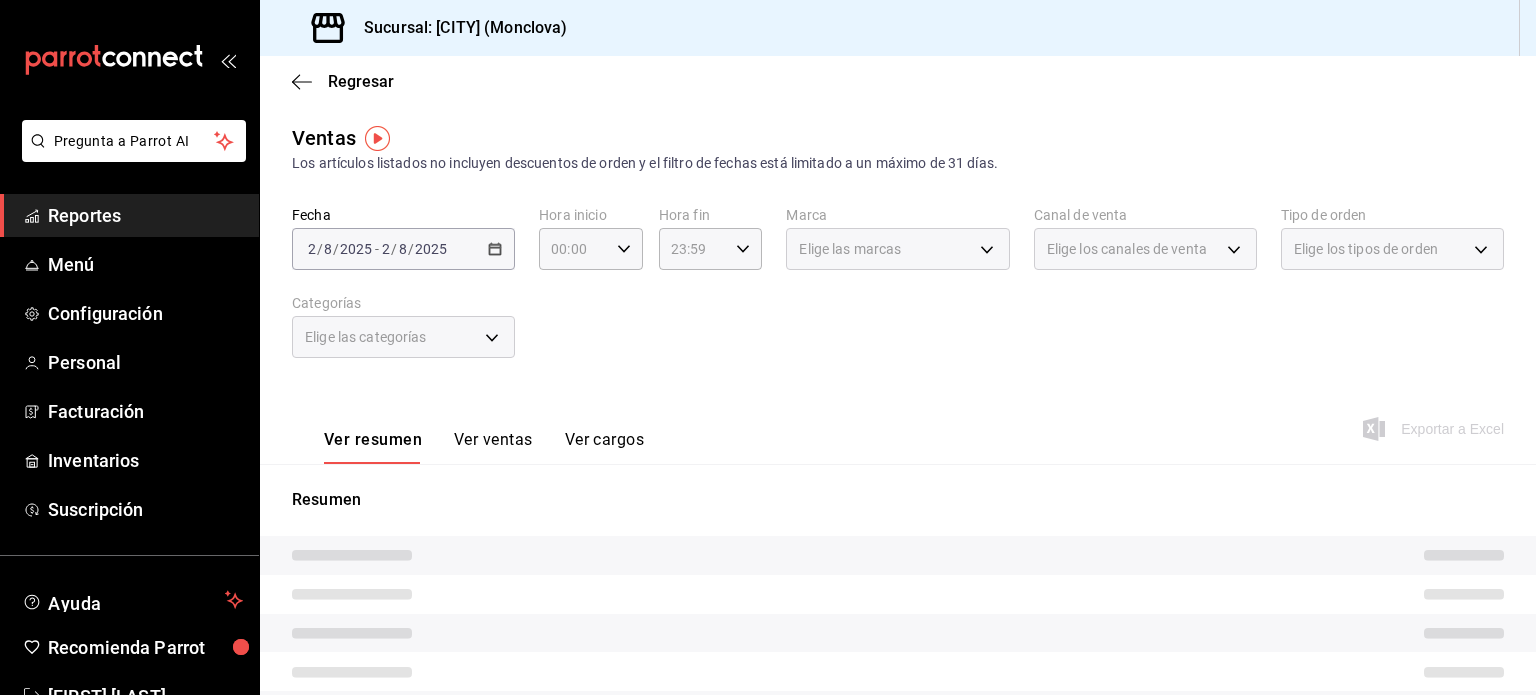 click on "2025-08-02 2 / 8 / 2025 - 2025-08-02 2 / 8 / 2025" at bounding box center (403, 249) 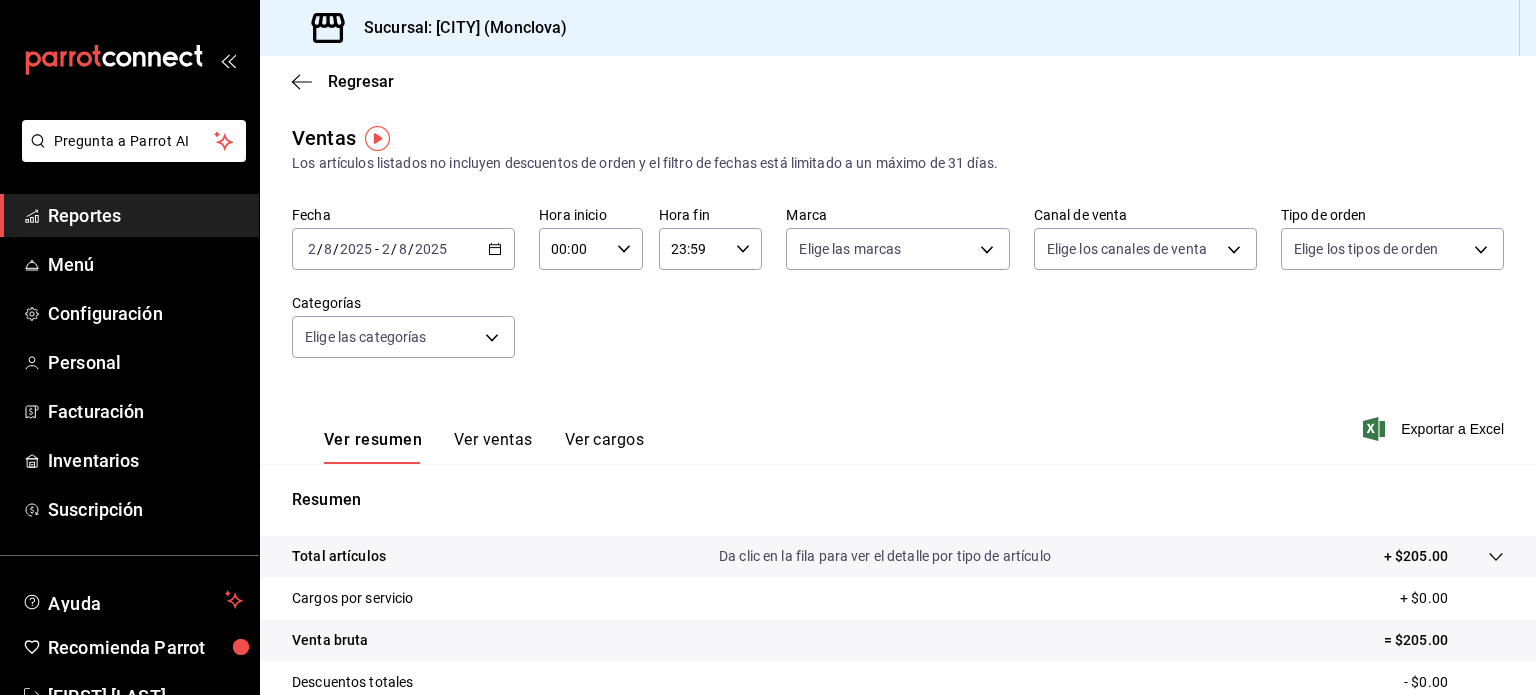 click on "2025-08-02 2 / 8 / 2025 - 2025-08-02 2 / 8 / 2025" at bounding box center [403, 249] 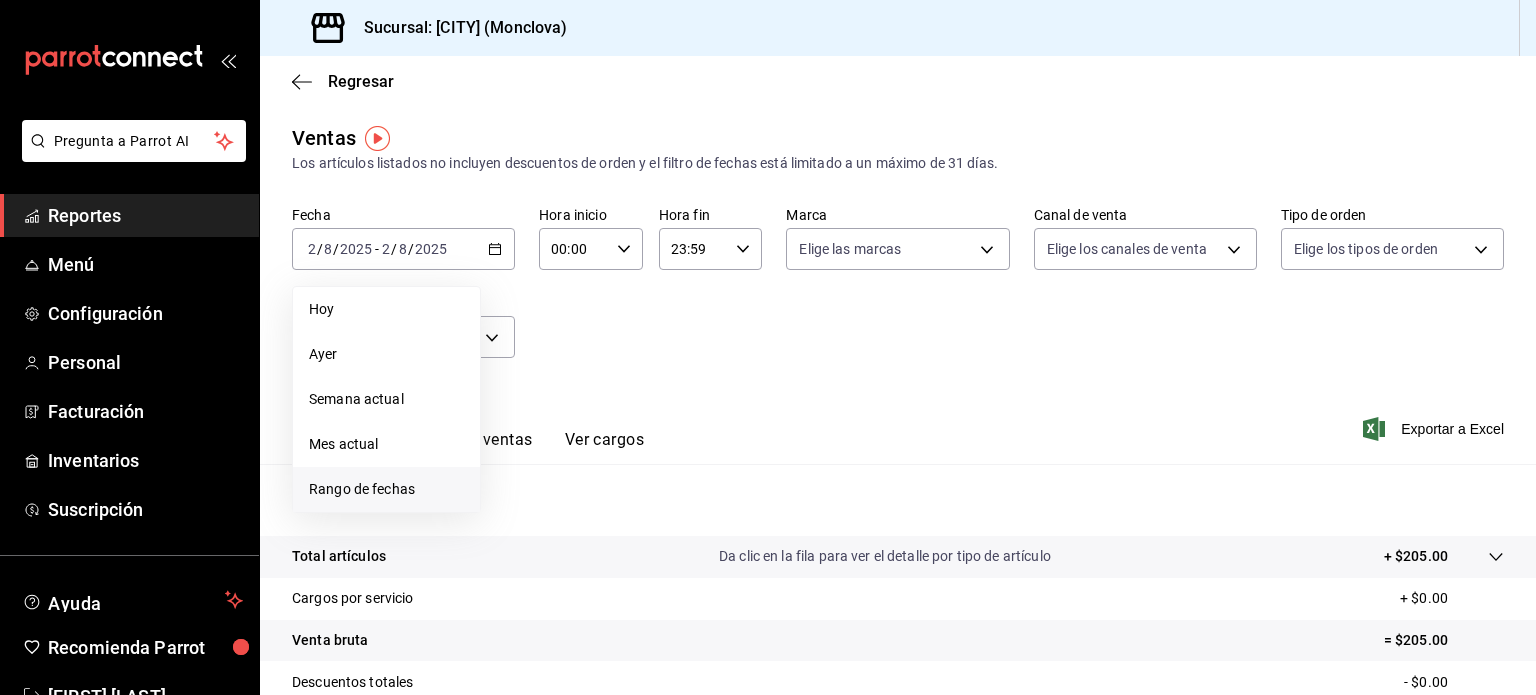 click on "Rango de fechas" at bounding box center (386, 489) 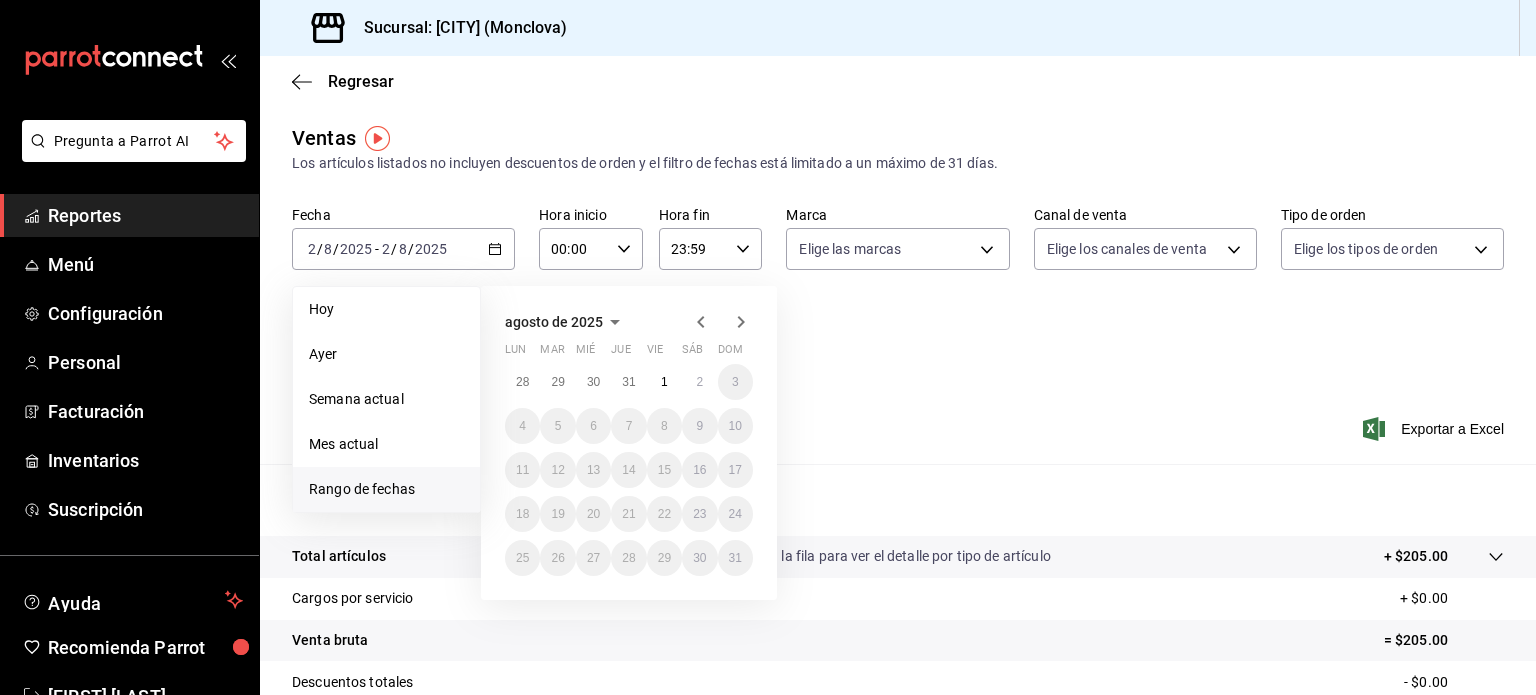 click on "agosto de 2025 lun mar mié jue vie sáb dom 28 29 30 31 1 2 3 4 5 6 7 8 9 10 11 12 13 14 15 16 17 18 19 20 21 22 23 24 25 26 27 28 29 30 31" at bounding box center [629, 443] 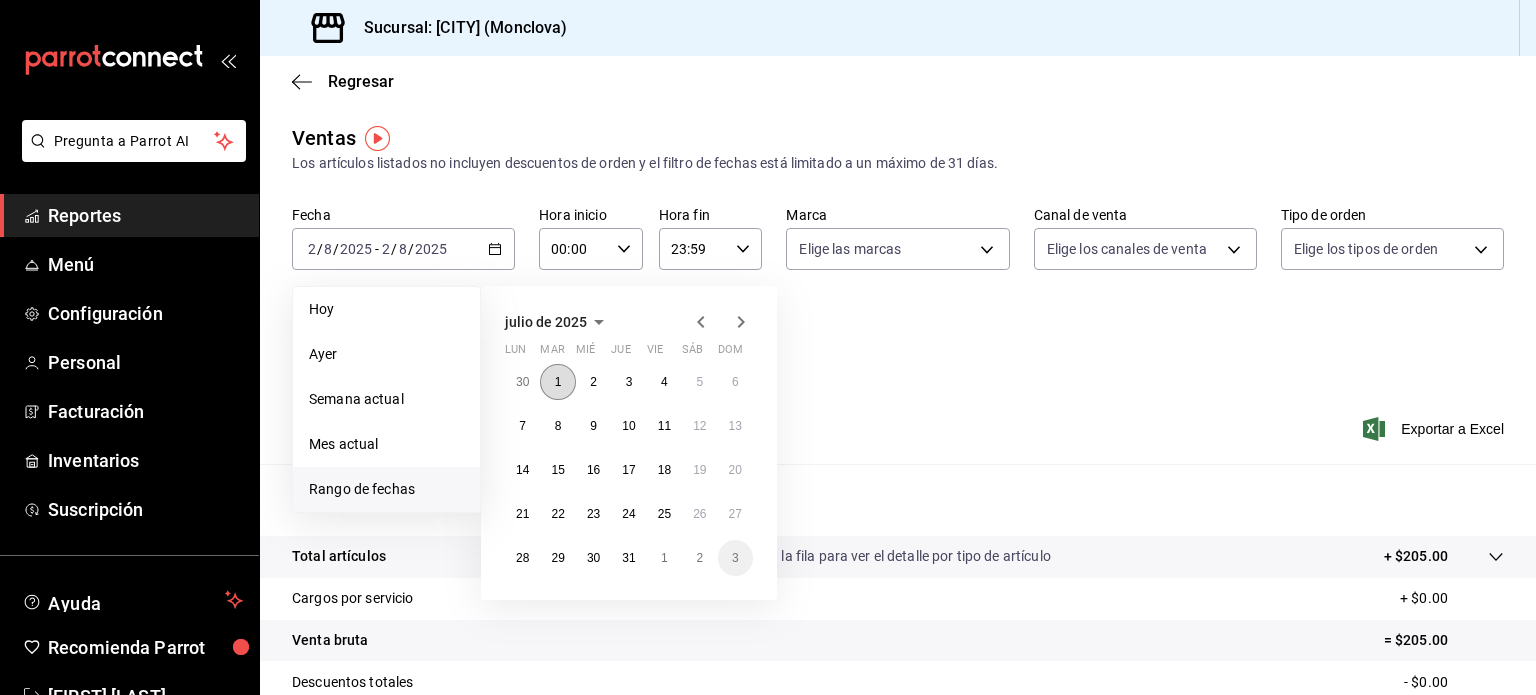 click on "1" at bounding box center [558, 382] 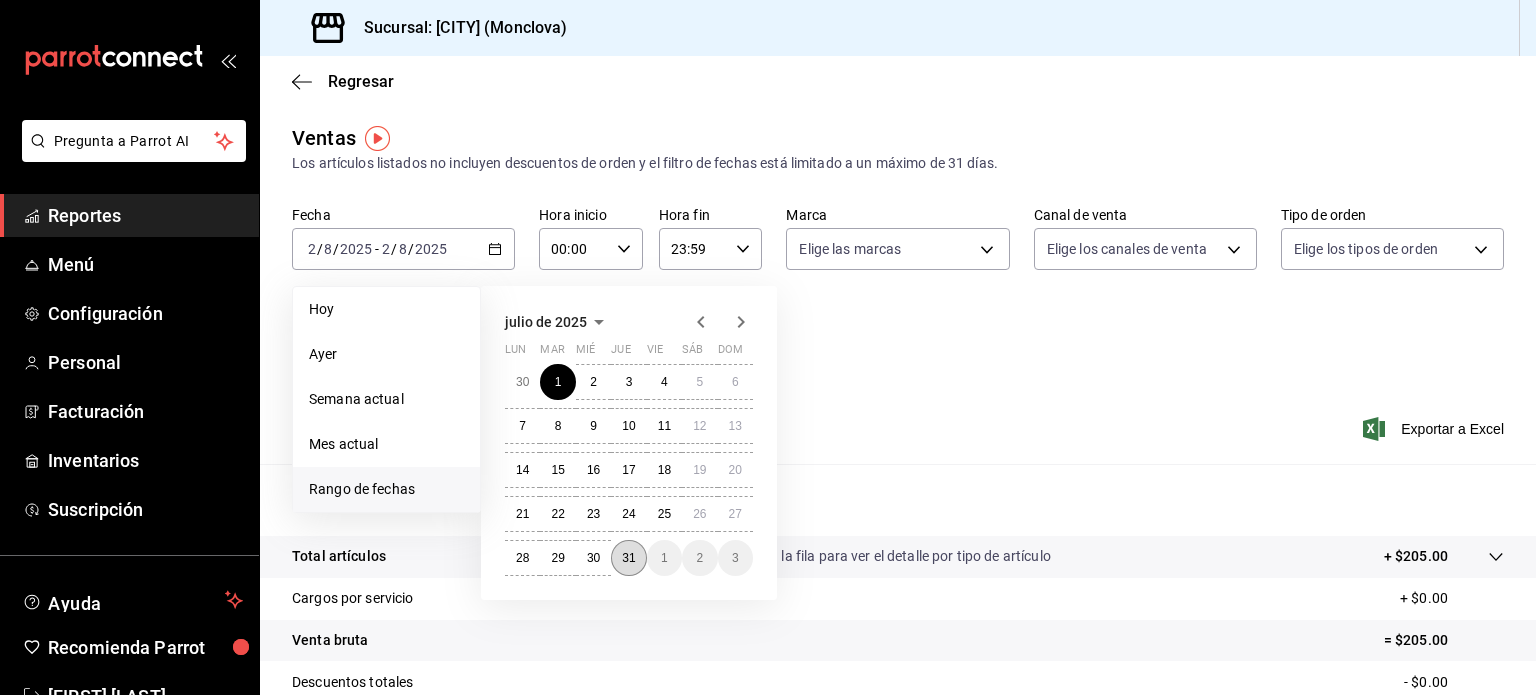 click on "31" at bounding box center [628, 558] 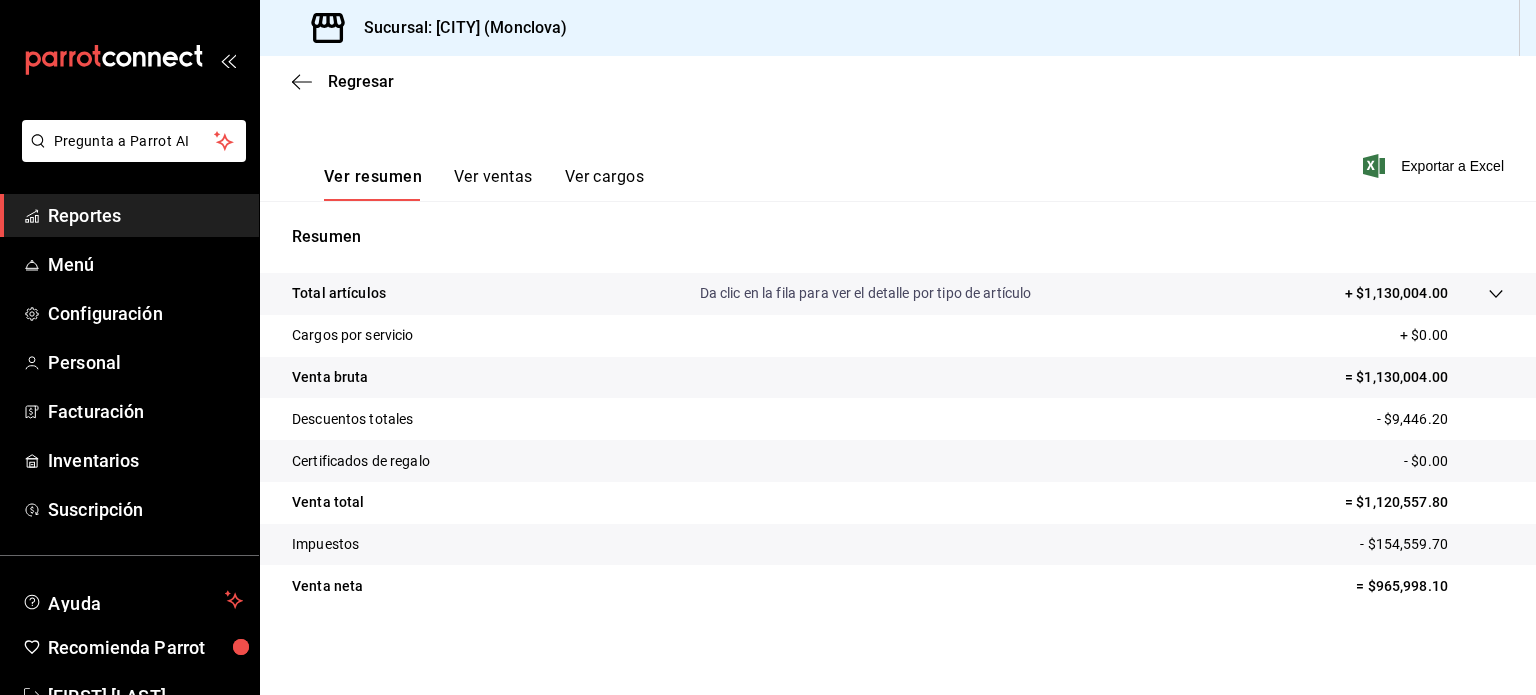 scroll, scrollTop: 263, scrollLeft: 0, axis: vertical 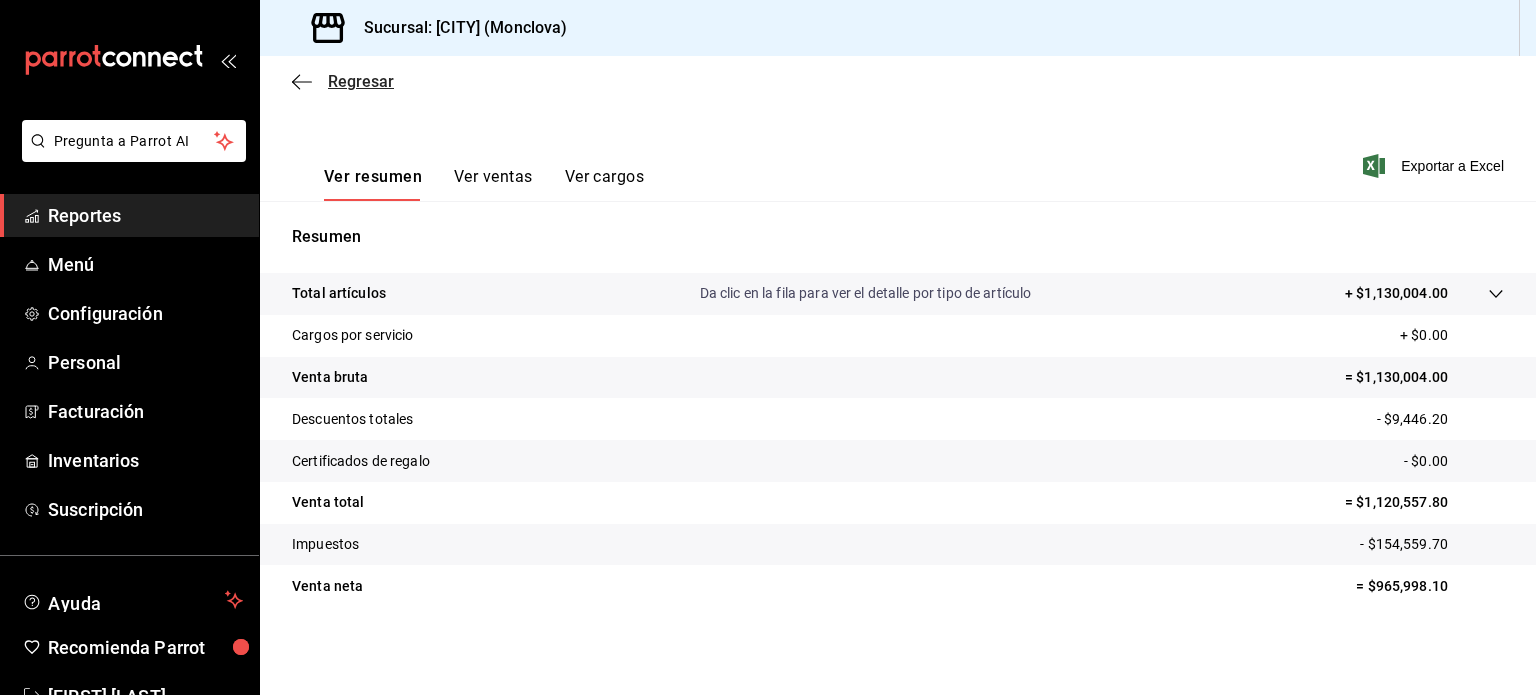 click on "Regresar" at bounding box center [361, 81] 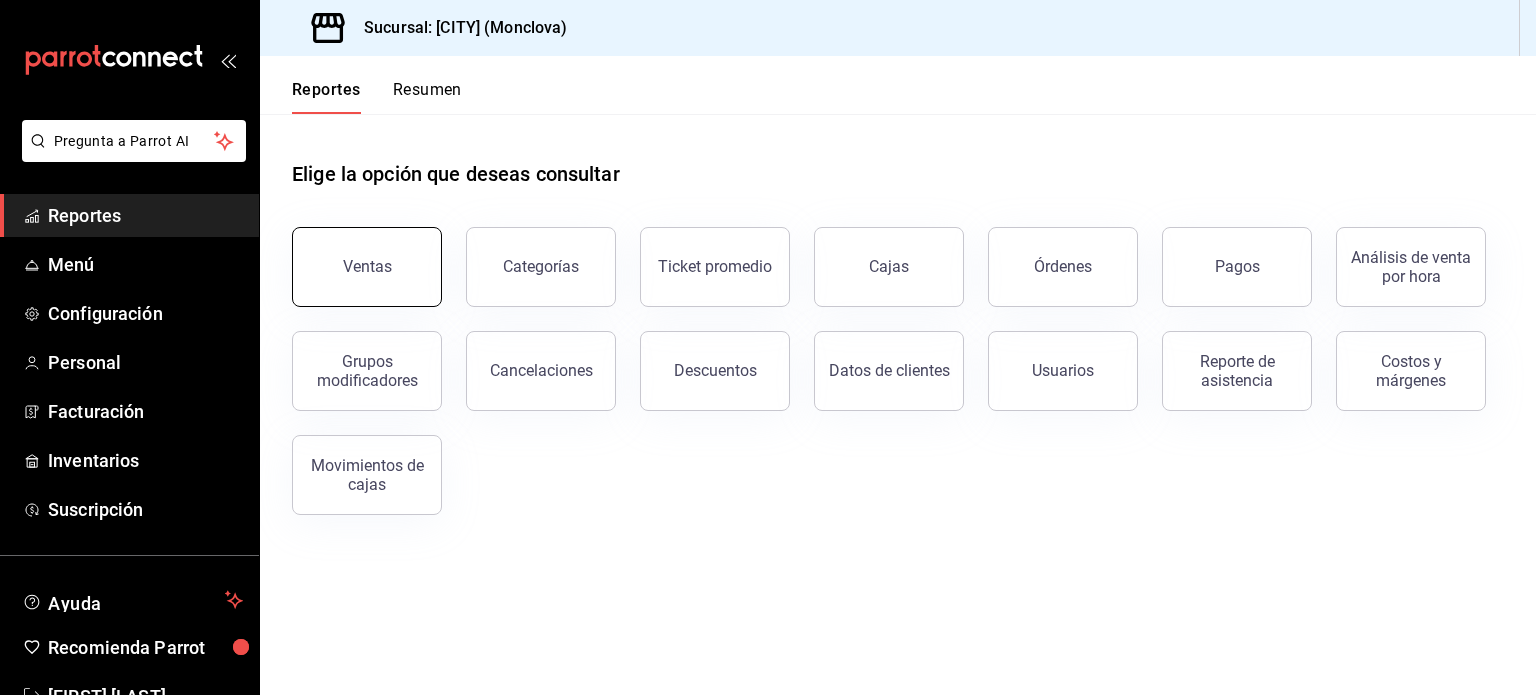 click on "Ventas" at bounding box center [367, 267] 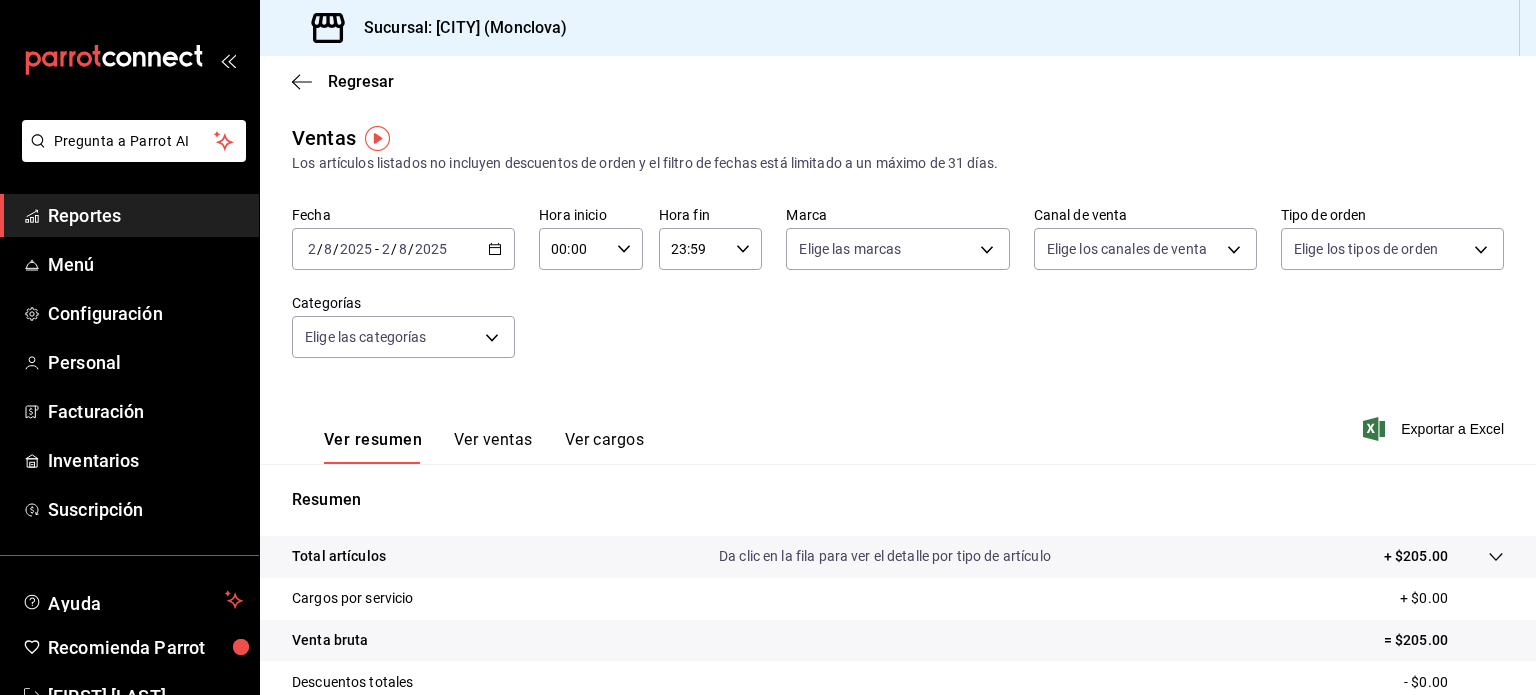 click on "2025-08-02 2 / 8 / 2025 - 2025-08-02 2 / 8 / 2025" at bounding box center [403, 249] 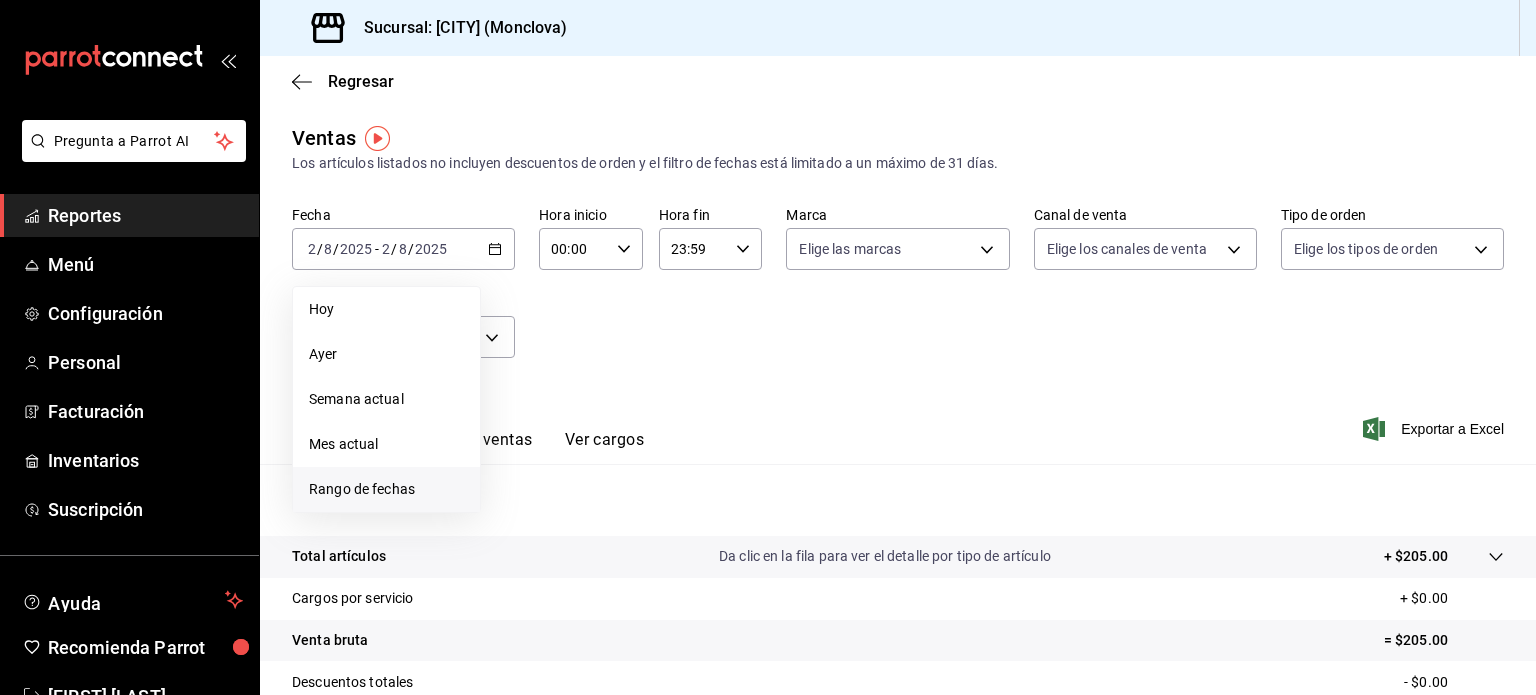 click on "Rango de fechas" at bounding box center (386, 489) 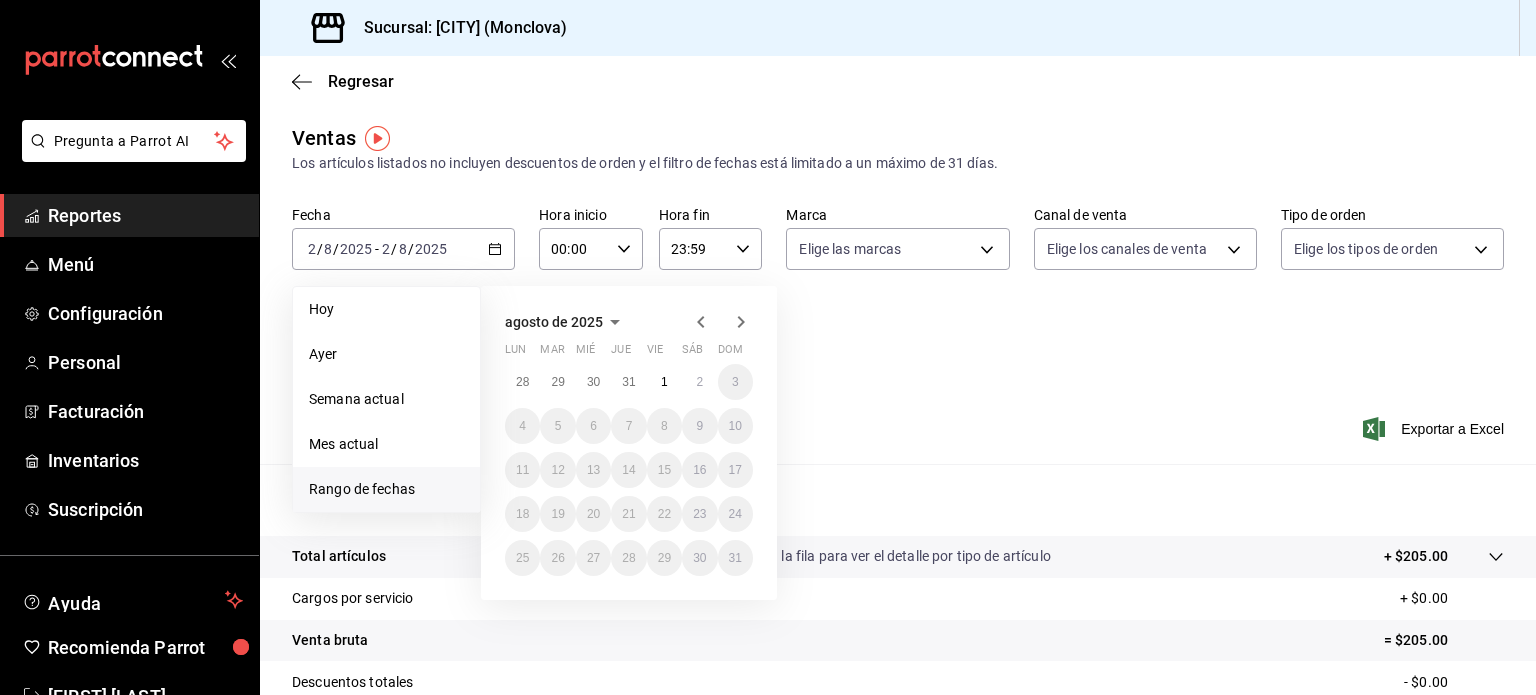 click 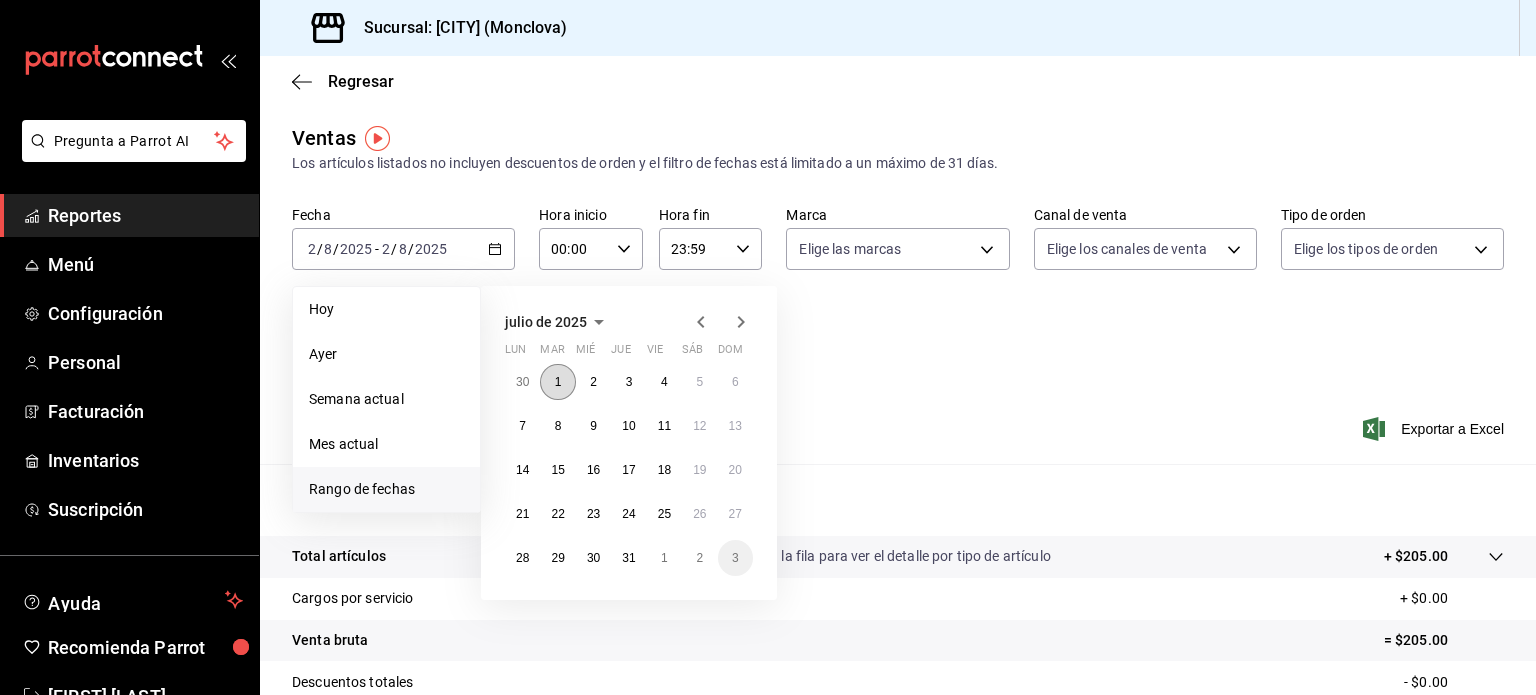 click on "1" at bounding box center [557, 382] 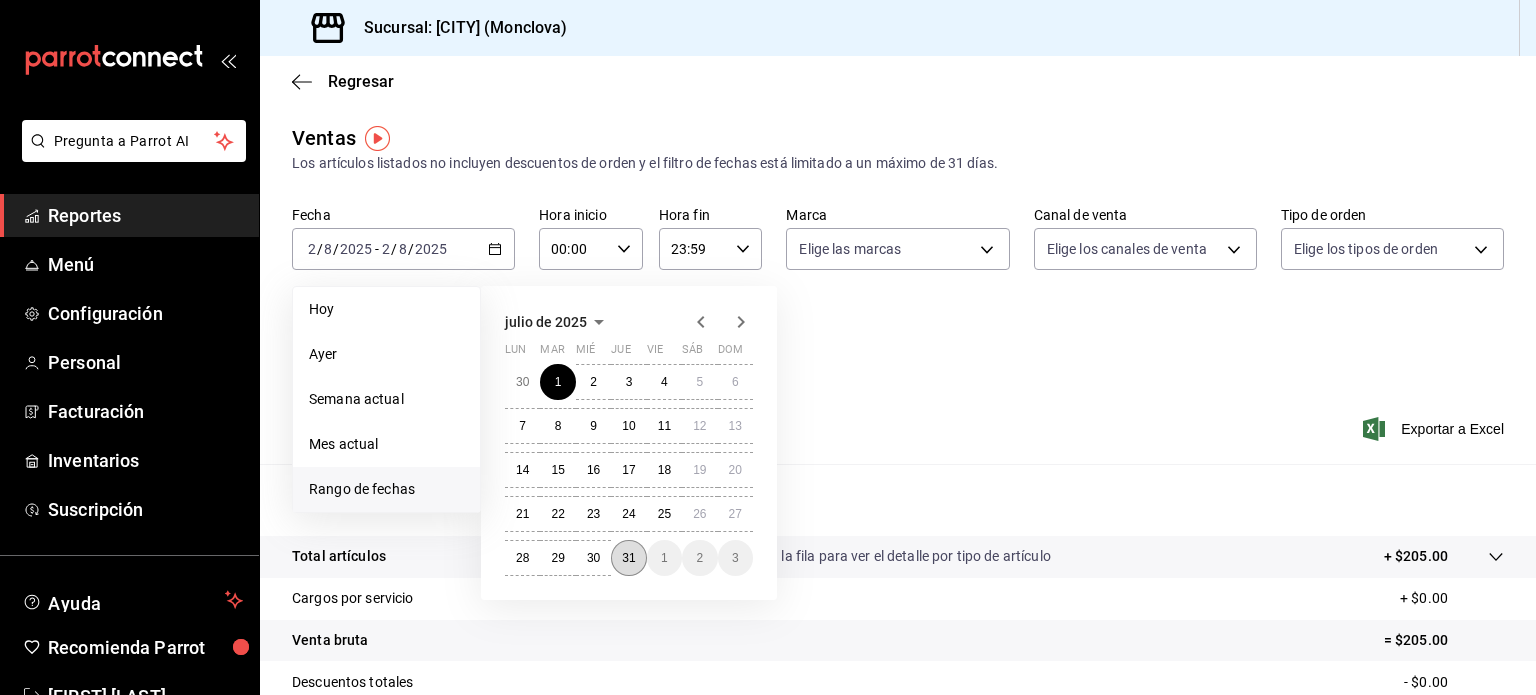 click on "31" at bounding box center (628, 558) 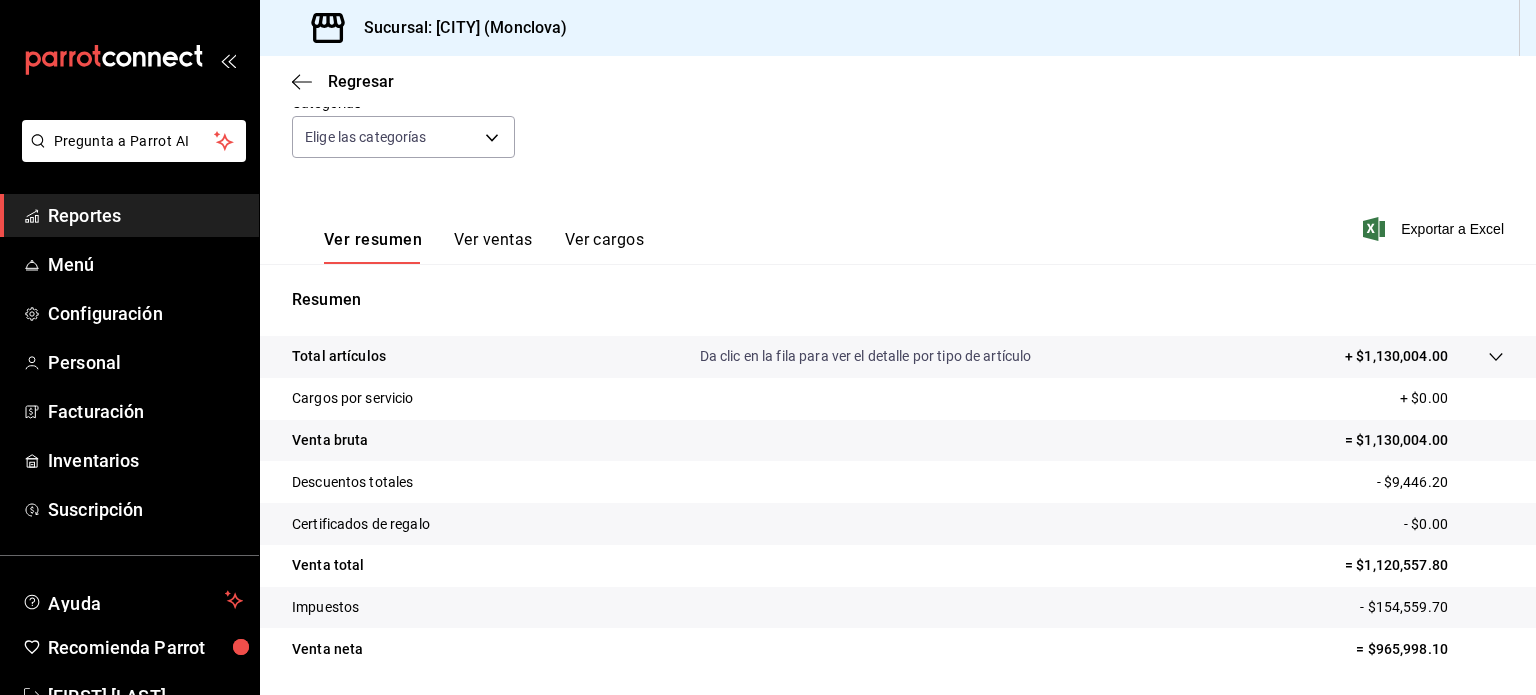scroll, scrollTop: 263, scrollLeft: 0, axis: vertical 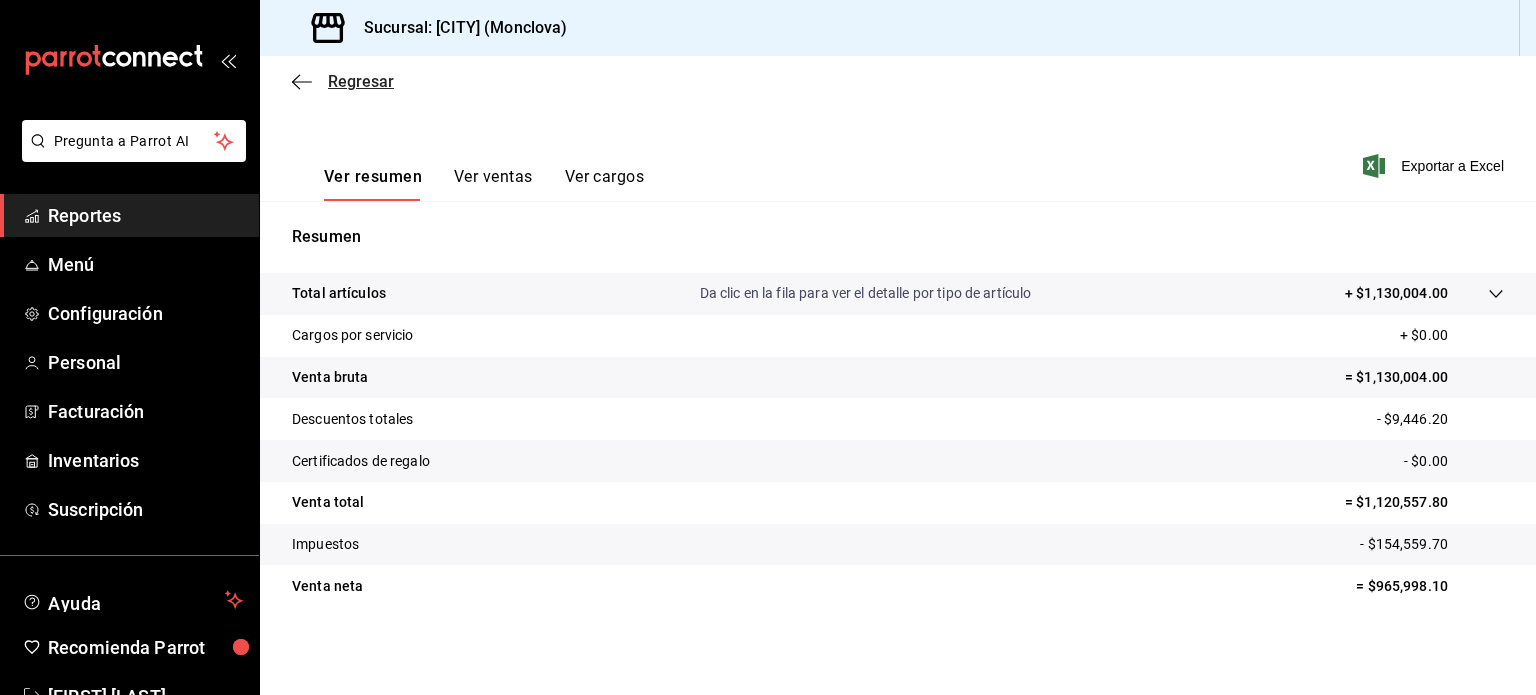 click on "Regresar" at bounding box center [361, 81] 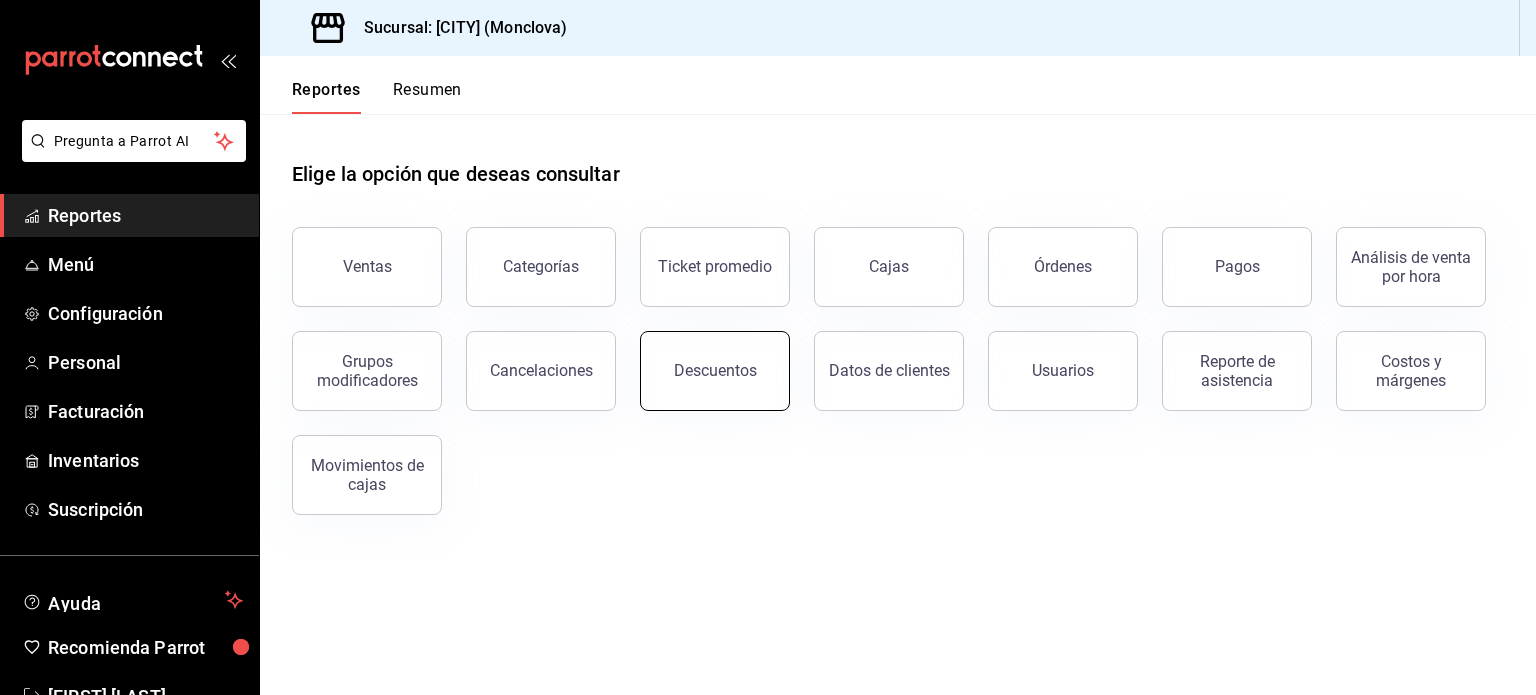 click on "Descuentos" at bounding box center (715, 371) 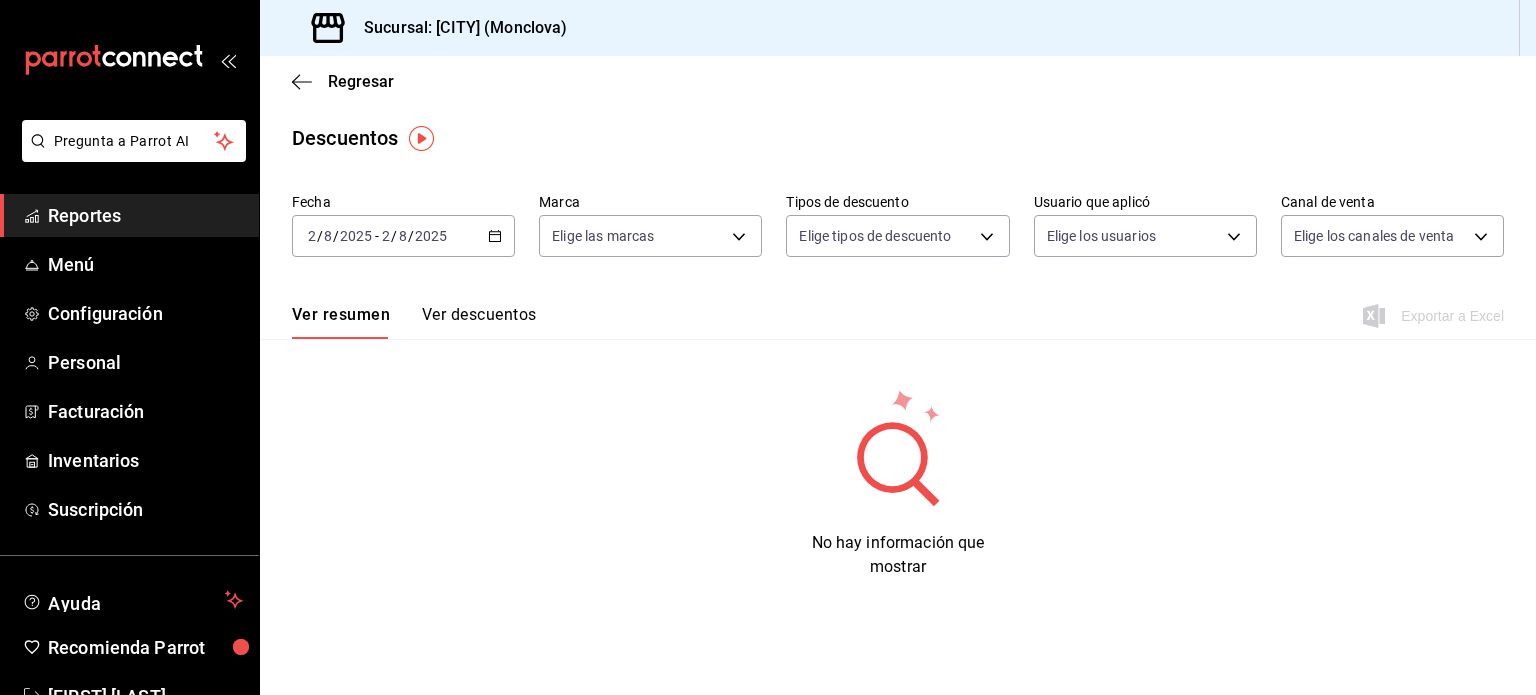 click 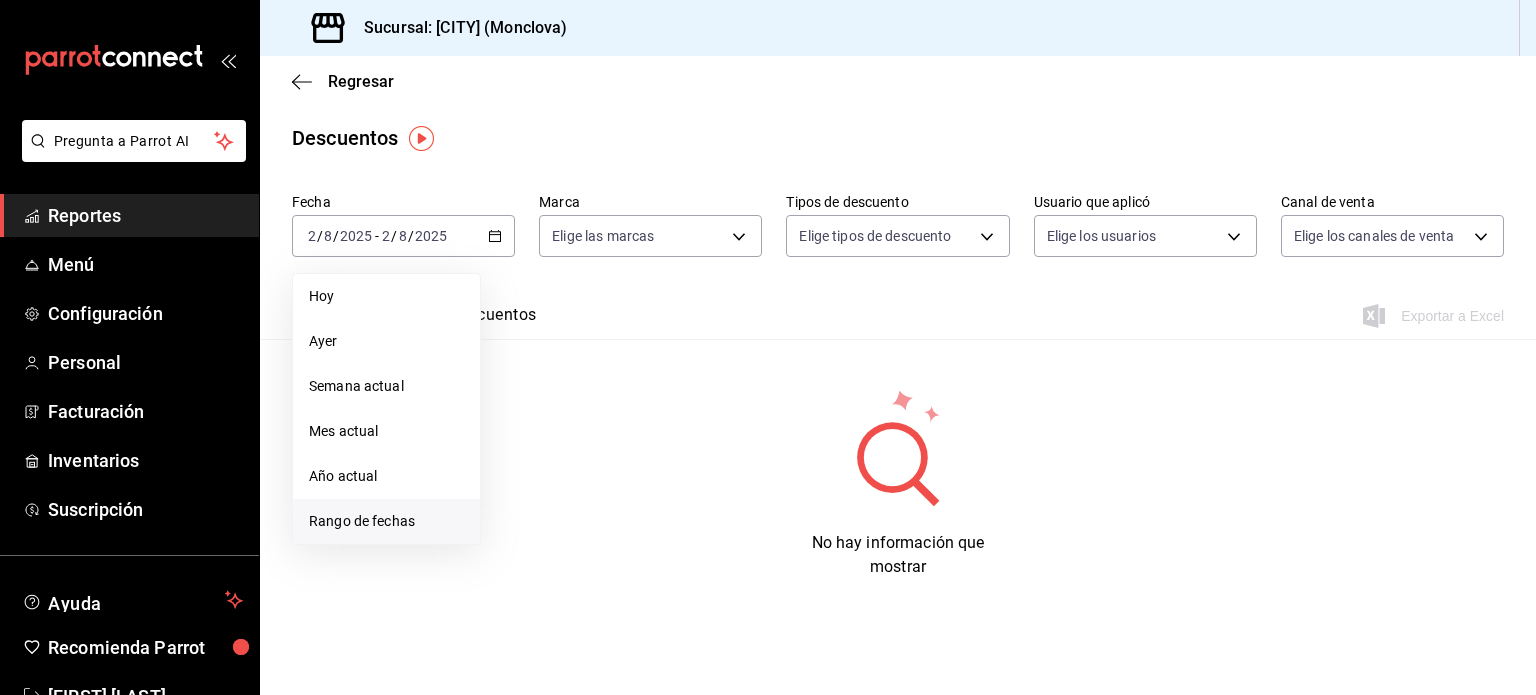 click on "Rango de fechas" at bounding box center (386, 521) 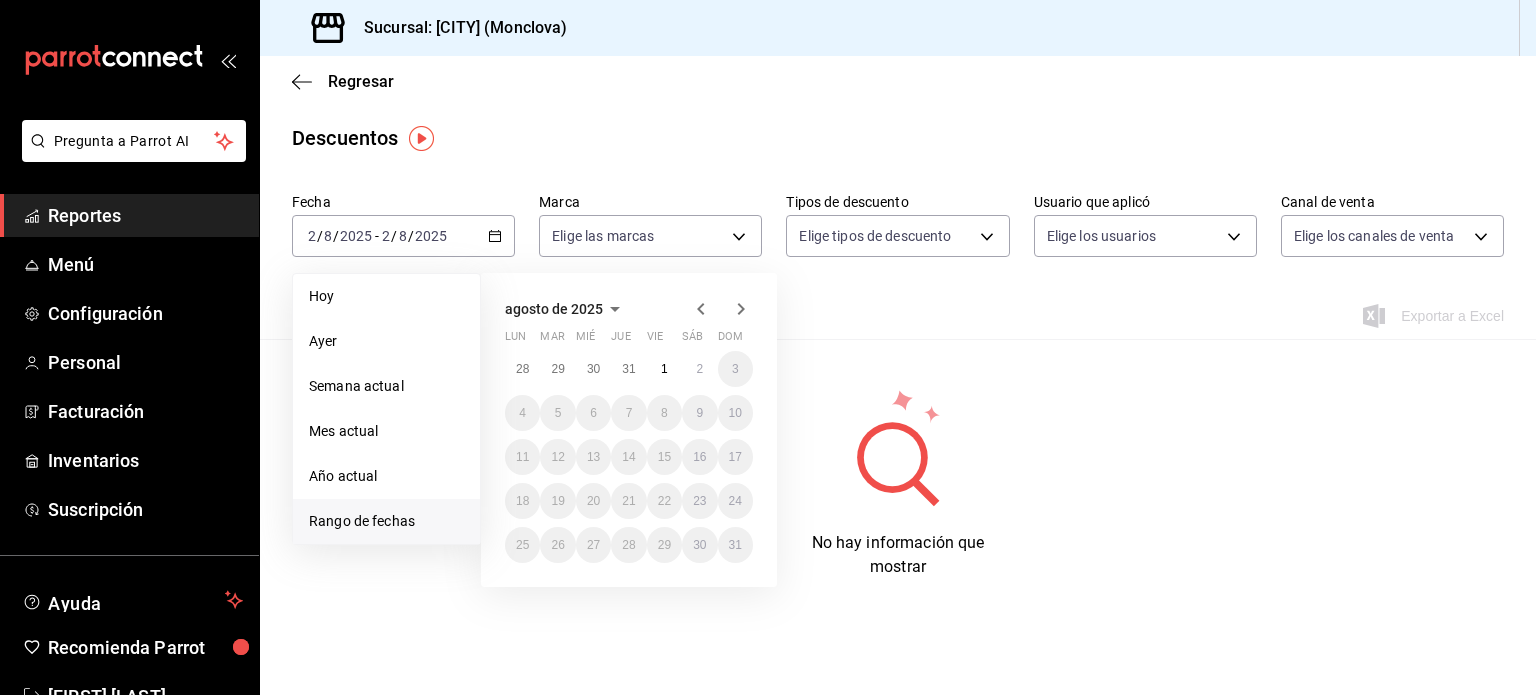 click 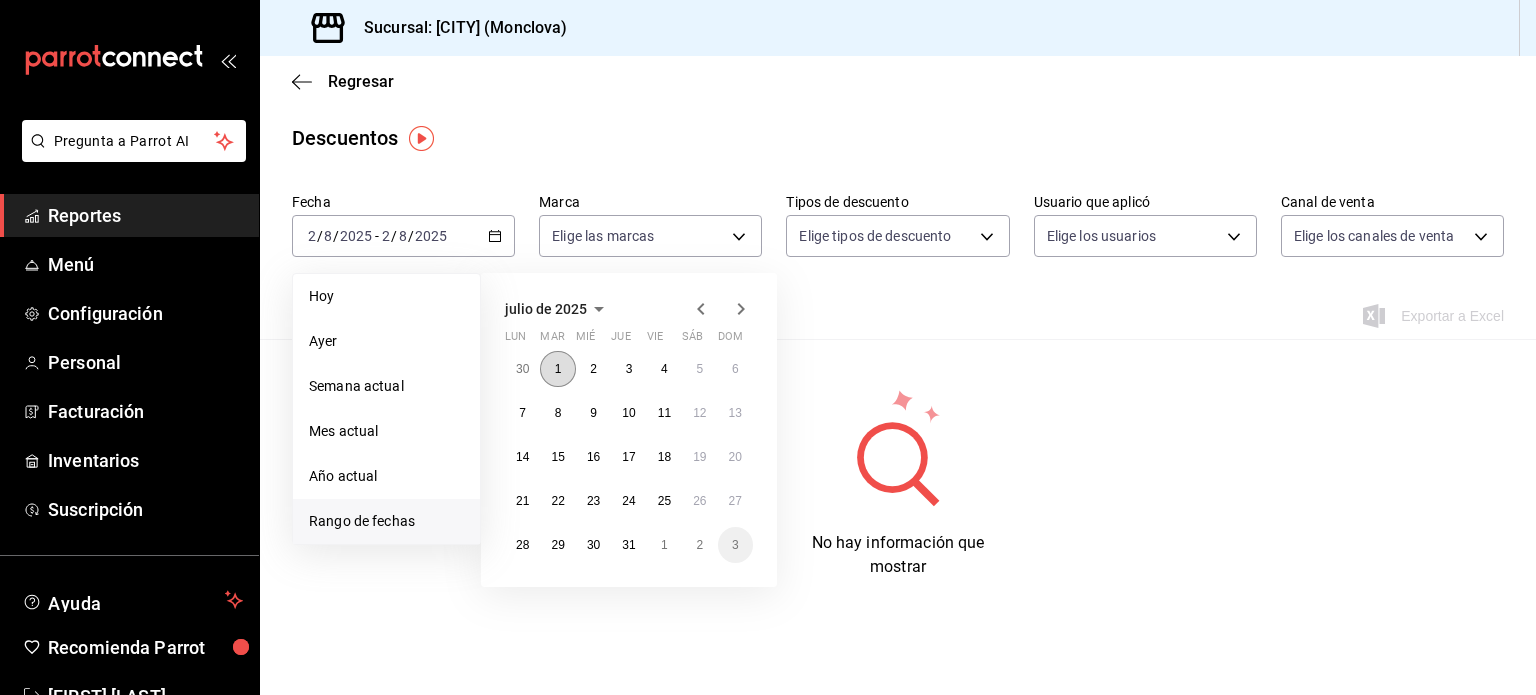 click on "1" at bounding box center [557, 369] 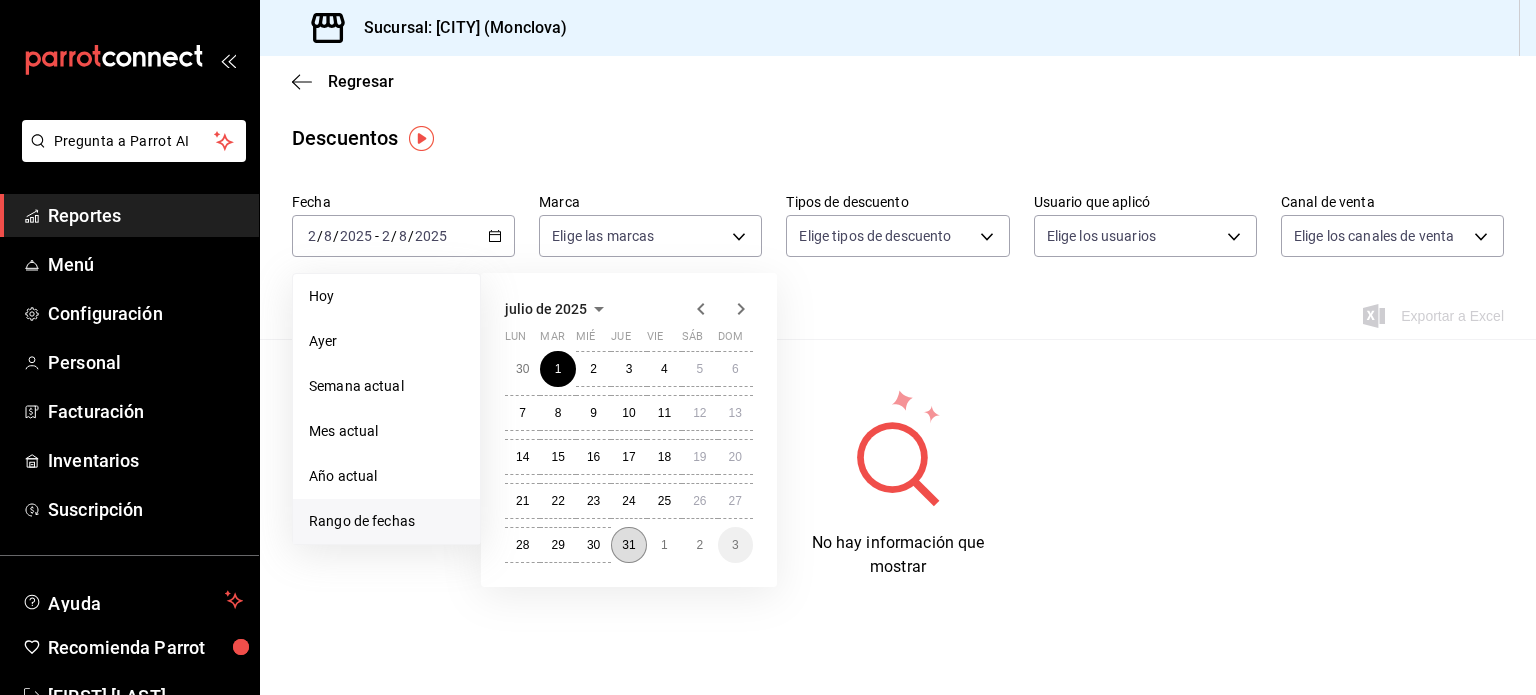 click on "31" at bounding box center [628, 545] 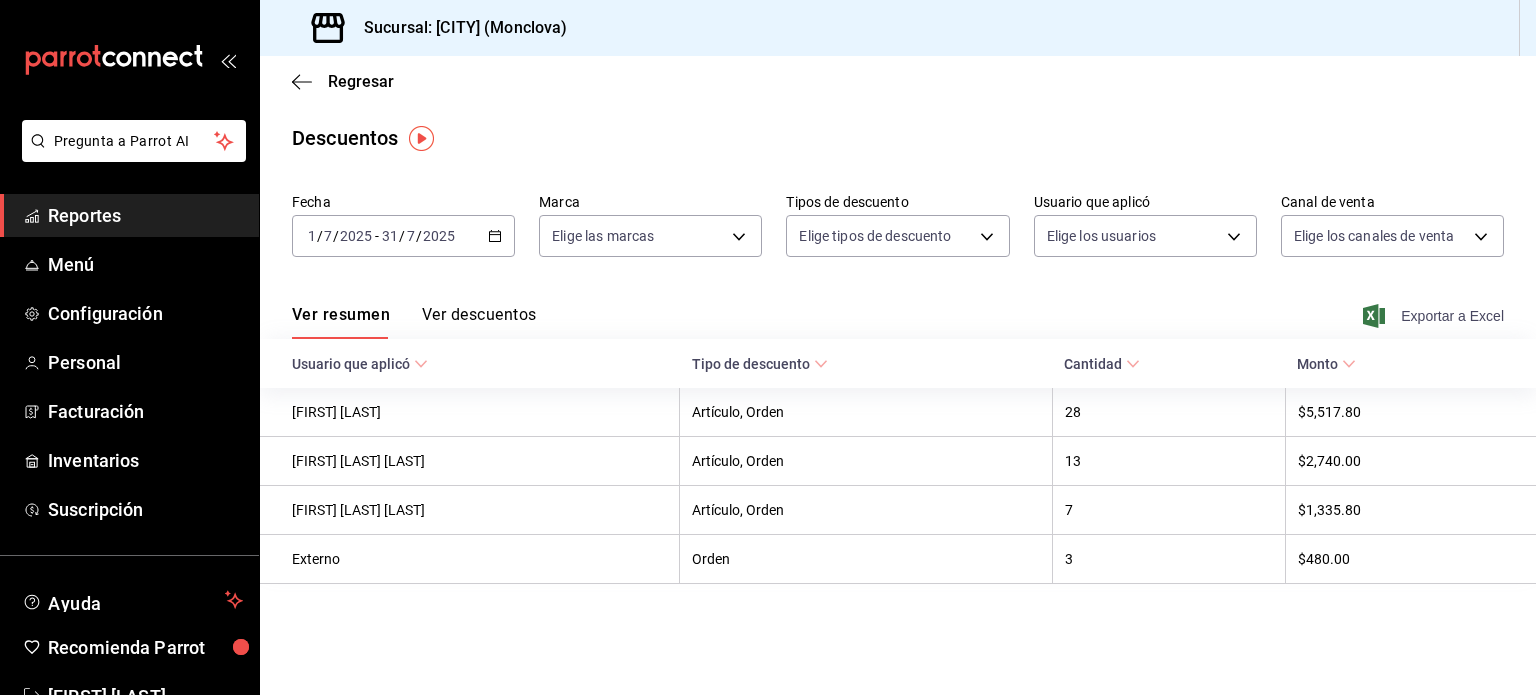 click on "Exportar a Excel" at bounding box center [1435, 316] 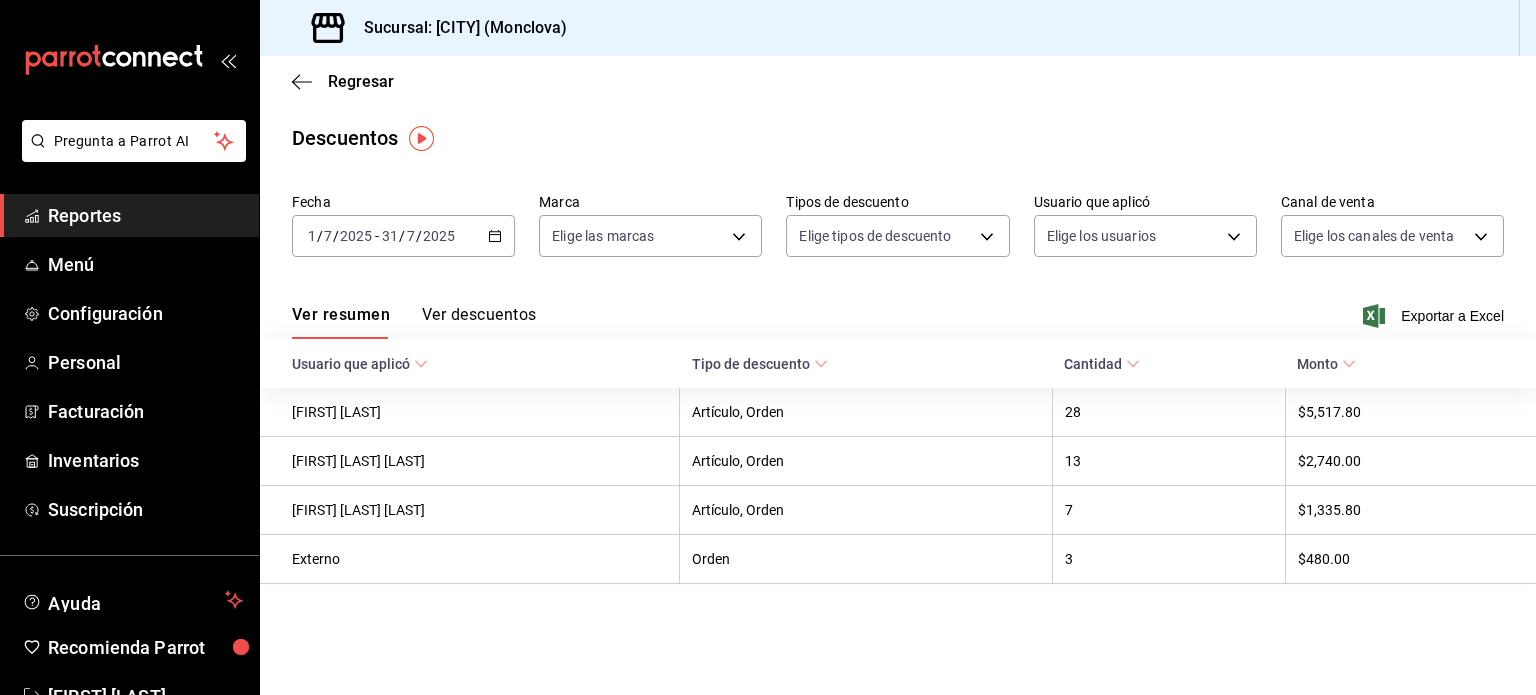 click on "Reportes" at bounding box center [145, 215] 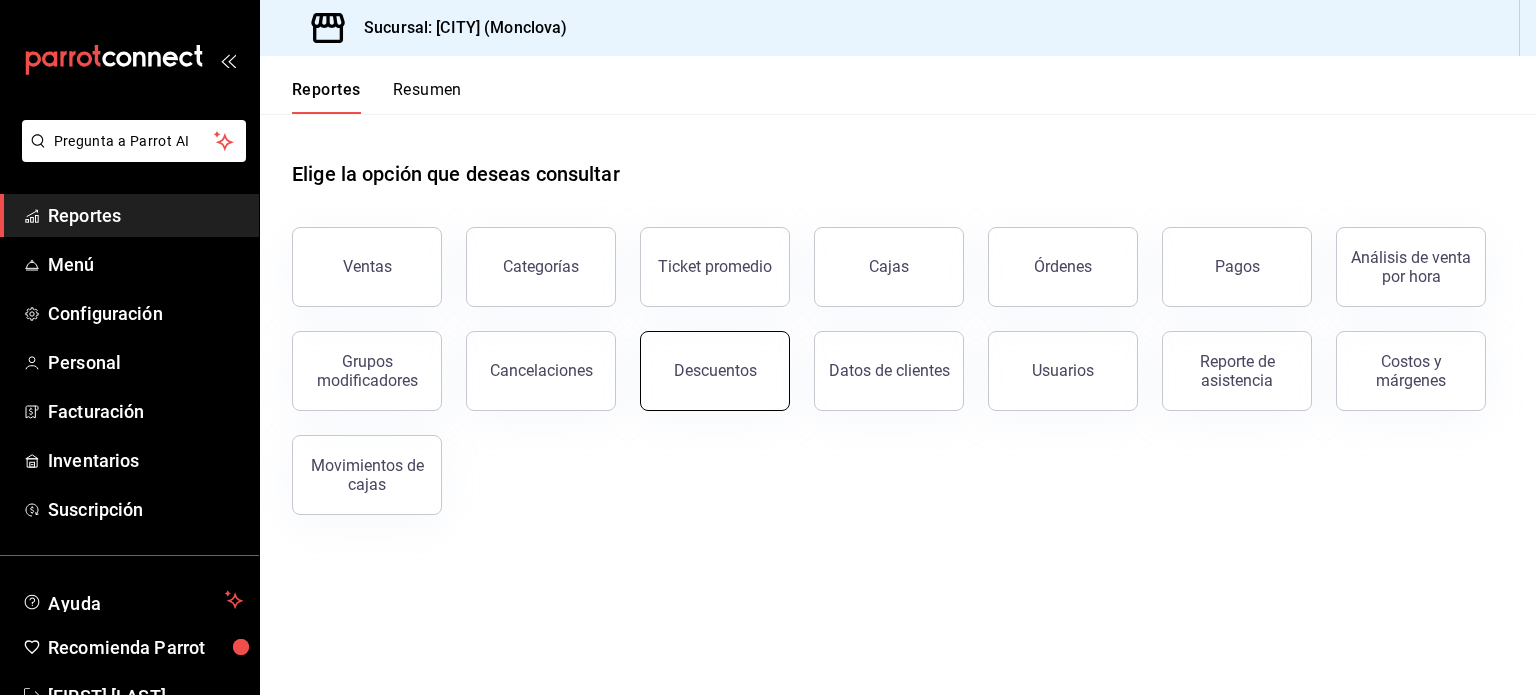 click on "Descuentos" at bounding box center [715, 371] 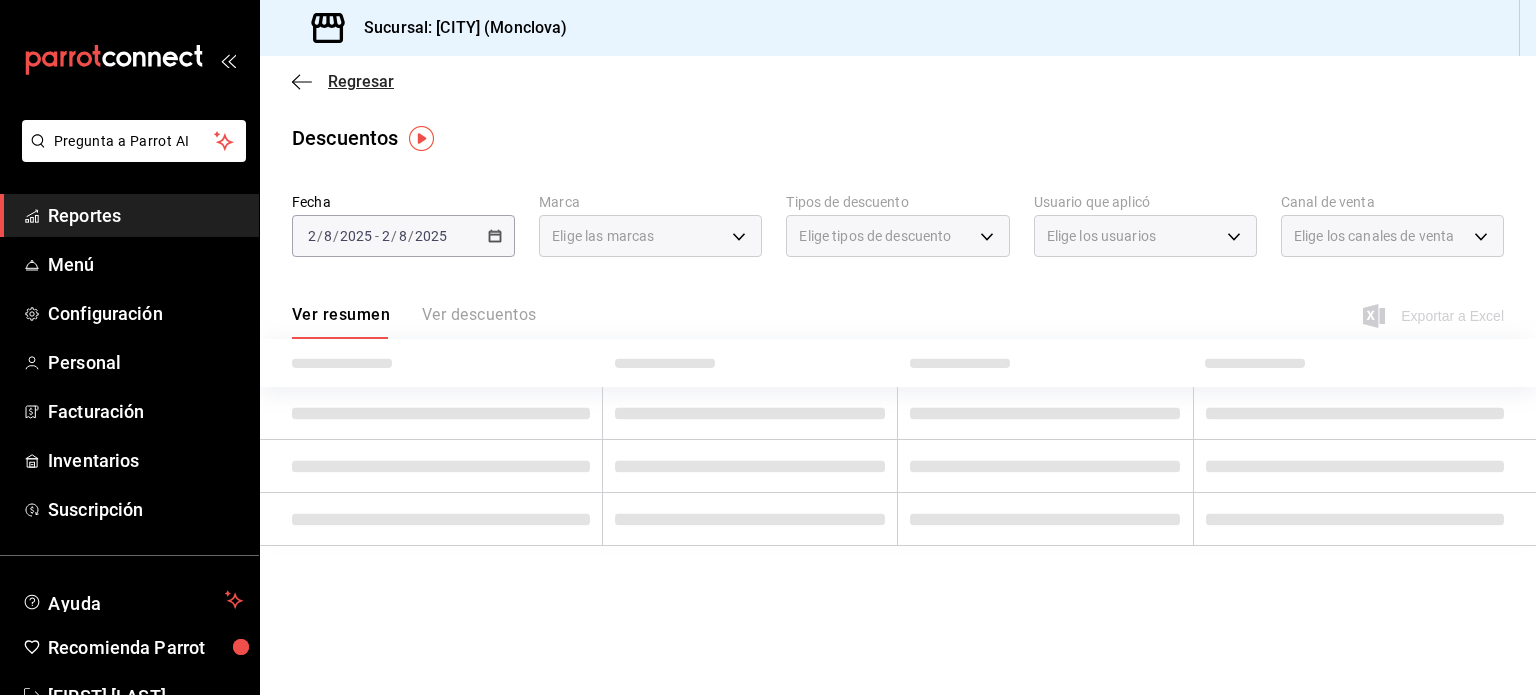 click on "Regresar" at bounding box center [361, 81] 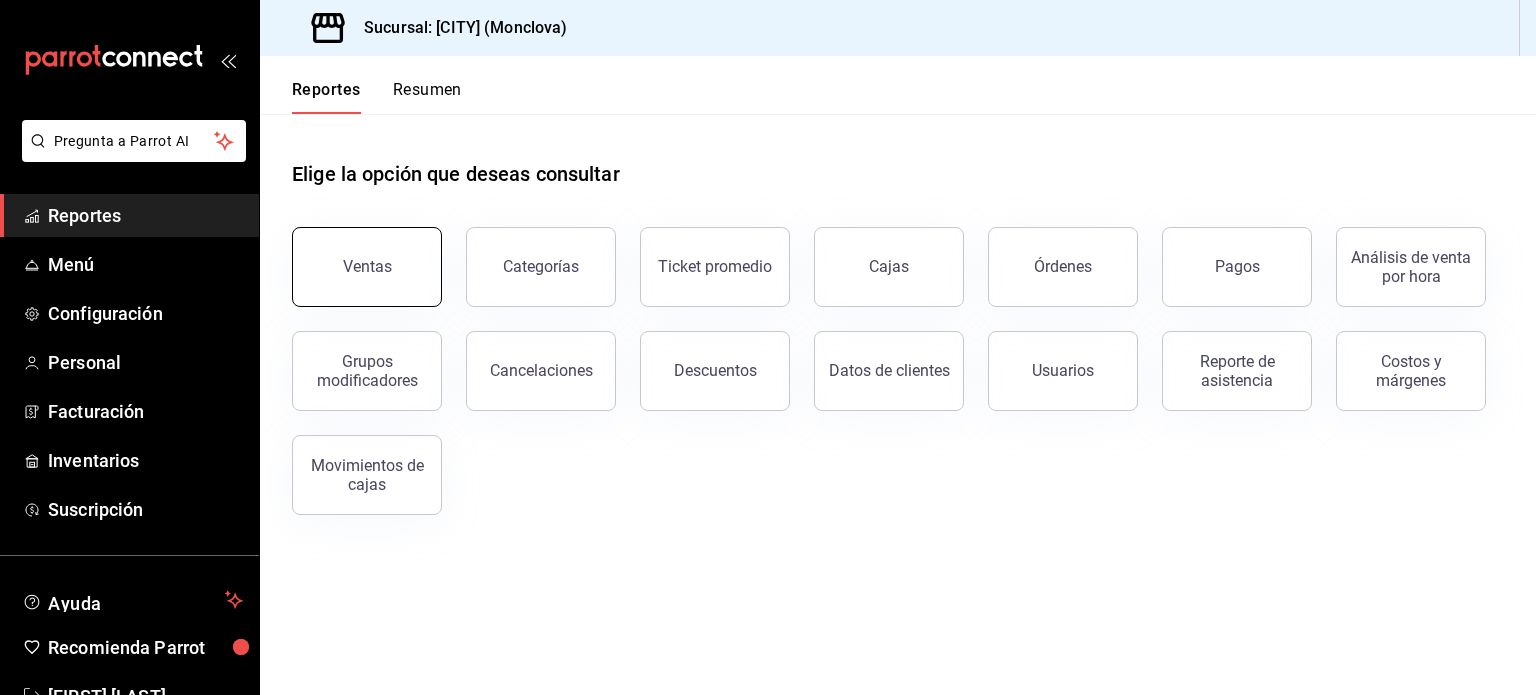 click on "Ventas" at bounding box center [367, 266] 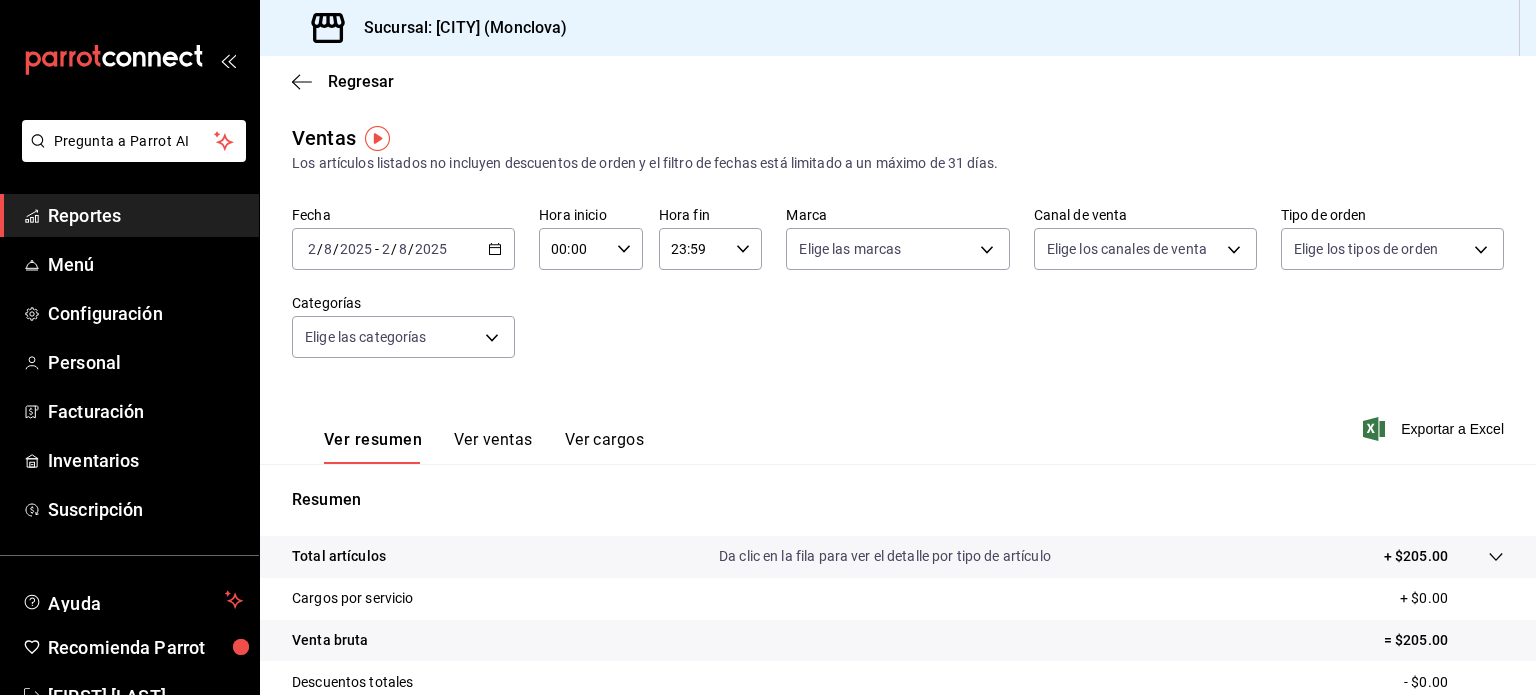 click 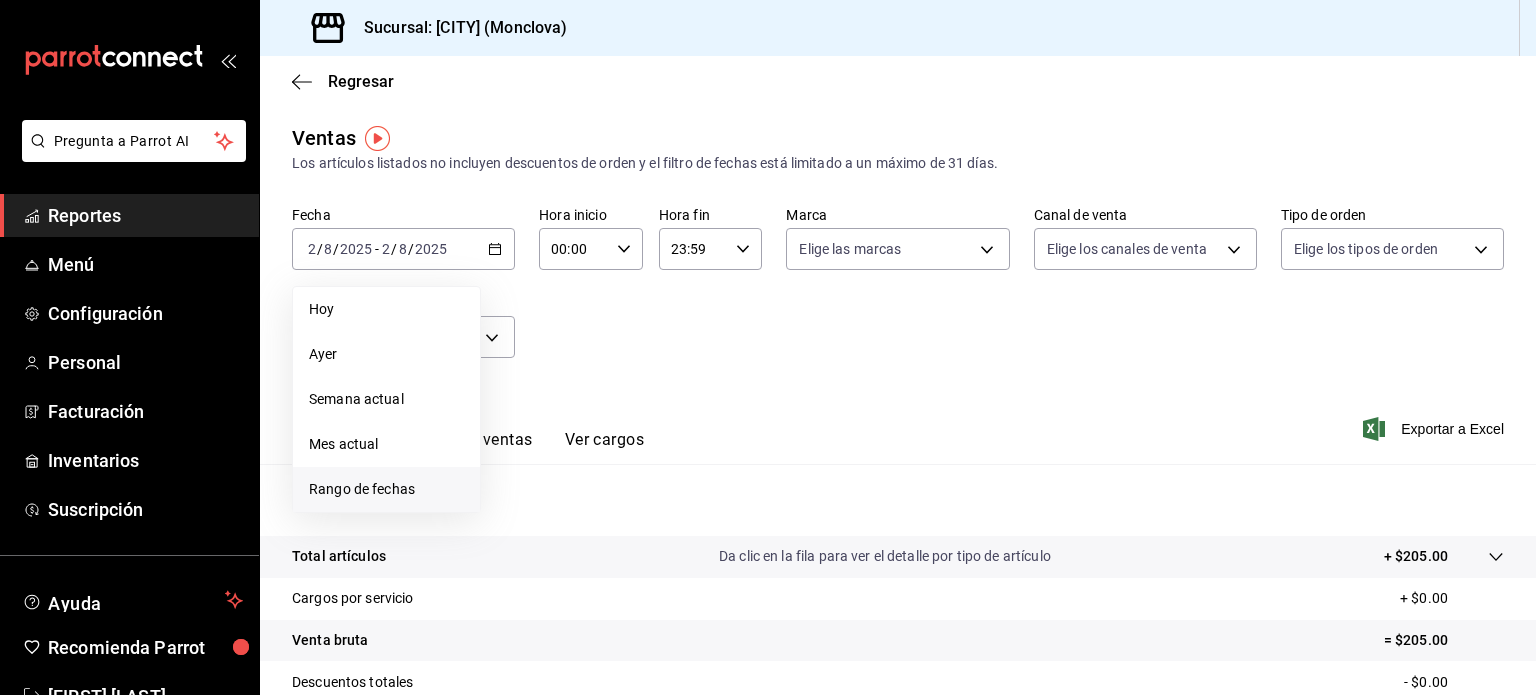 click on "Rango de fechas" at bounding box center (386, 489) 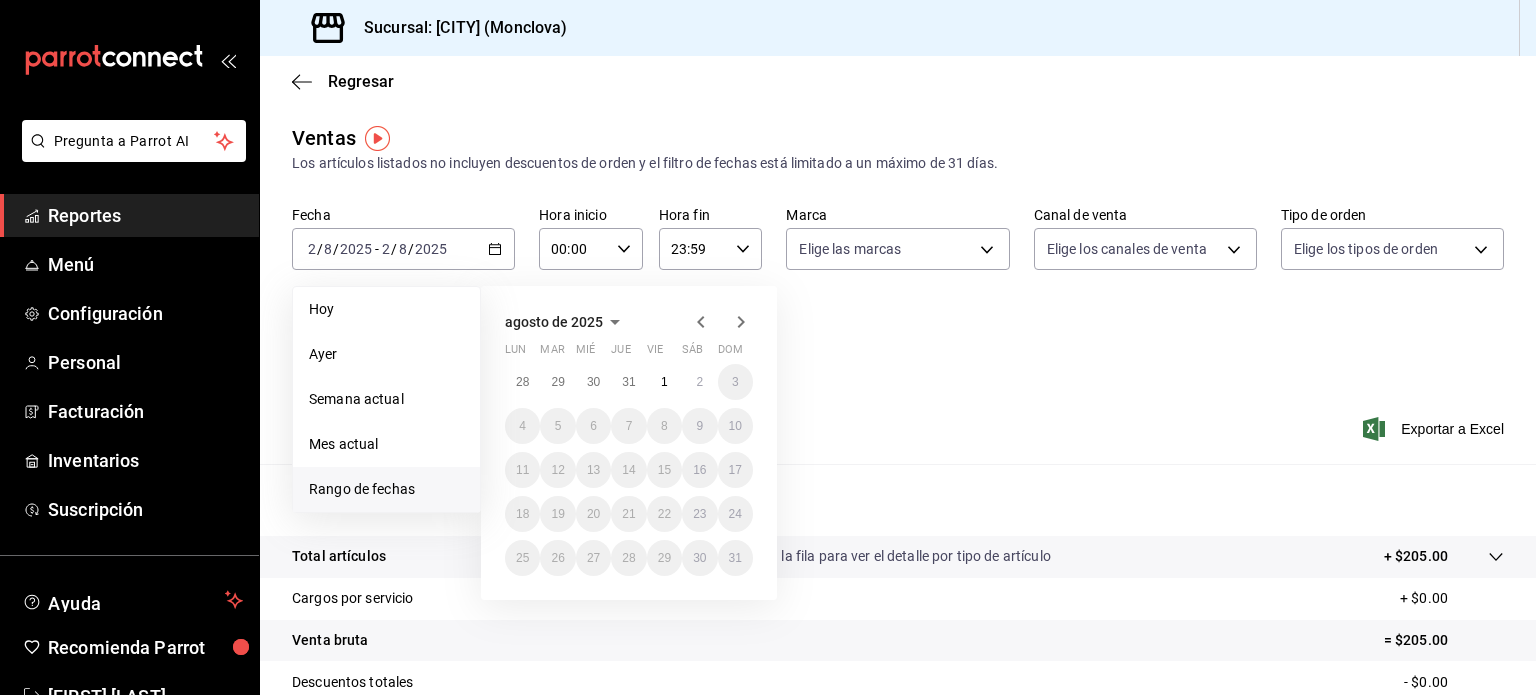 click 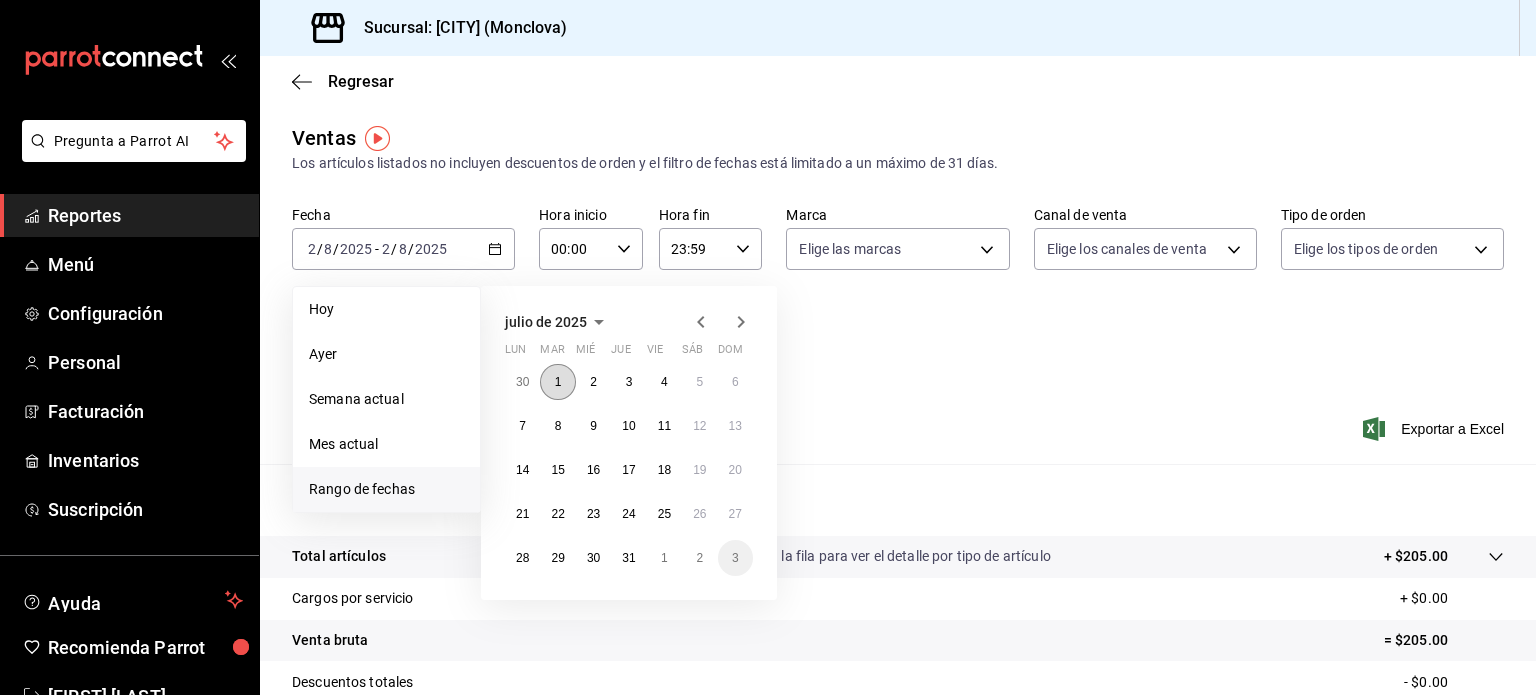 click on "1" at bounding box center (557, 382) 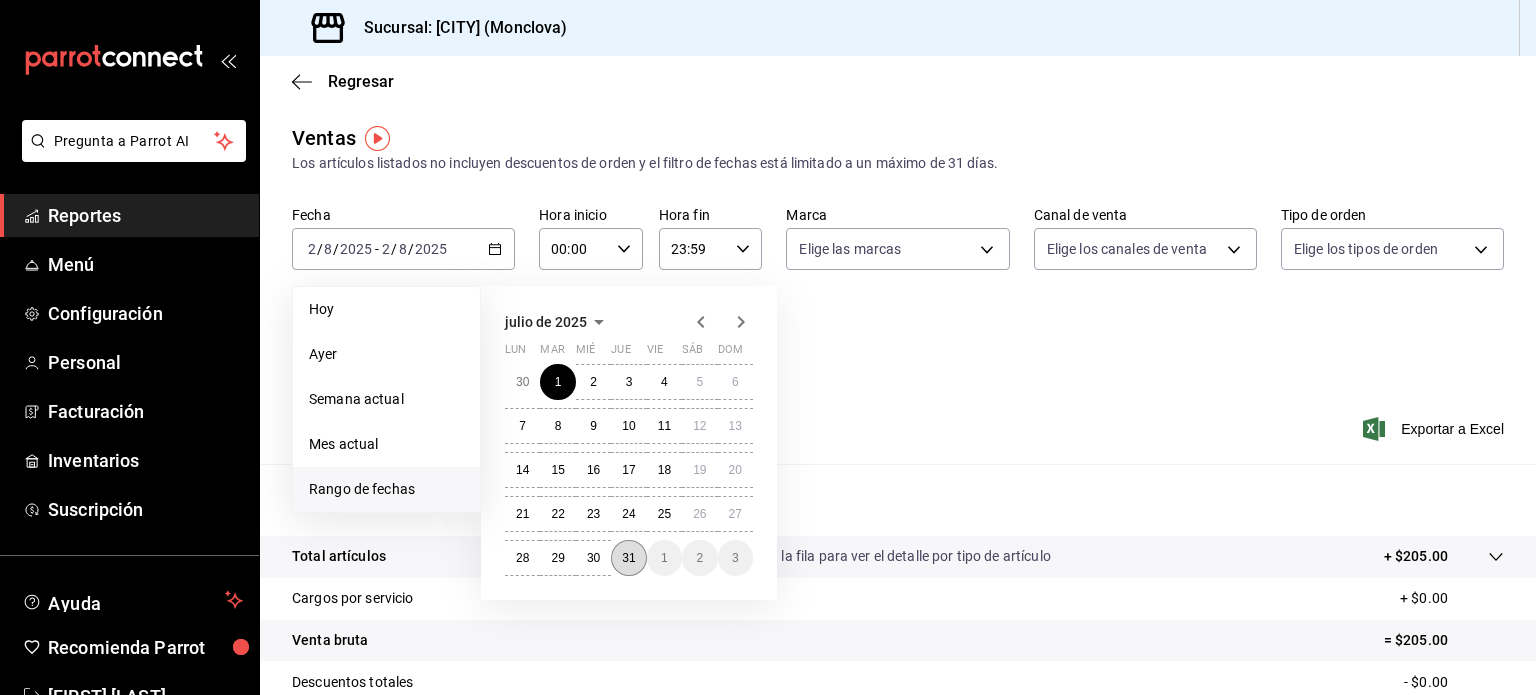 click on "31" at bounding box center (628, 558) 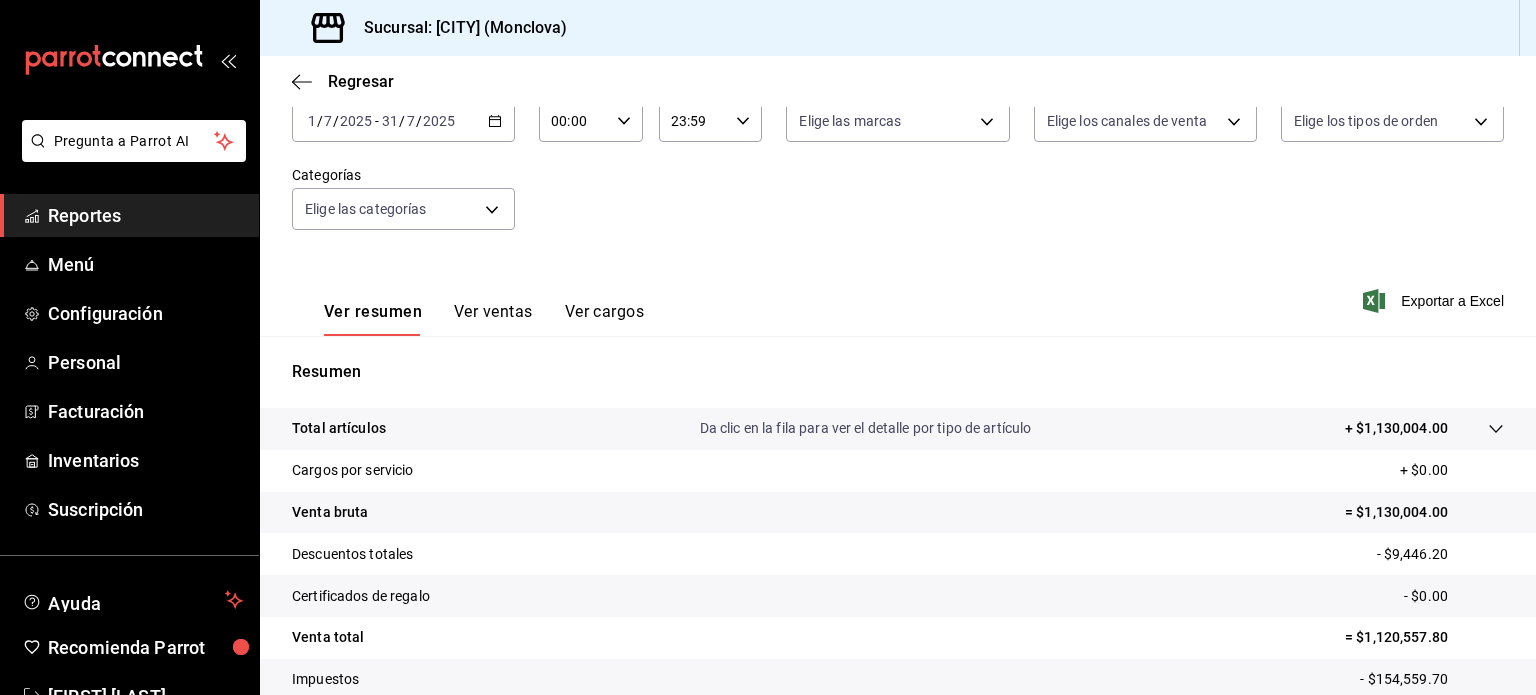 scroll, scrollTop: 263, scrollLeft: 0, axis: vertical 